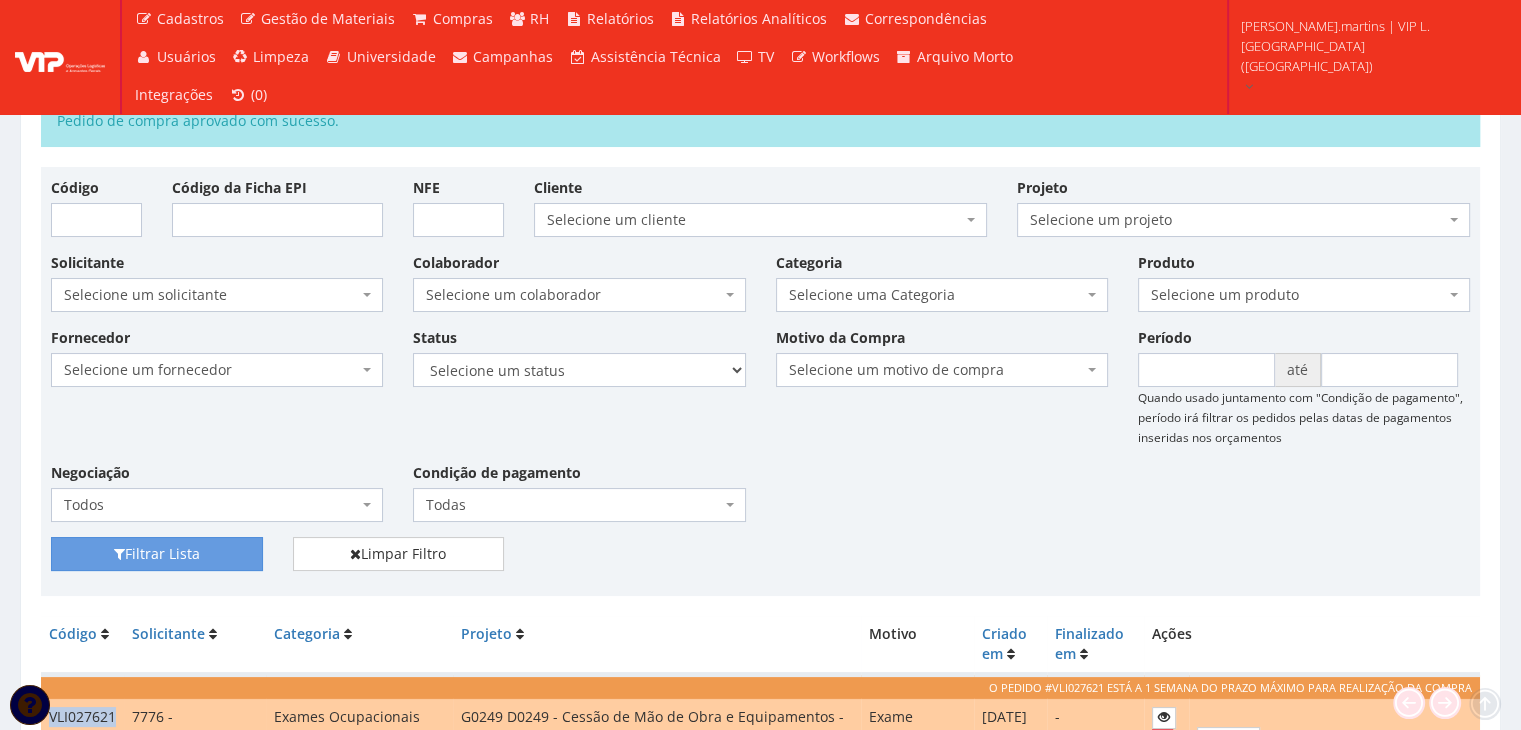 scroll, scrollTop: 0, scrollLeft: 0, axis: both 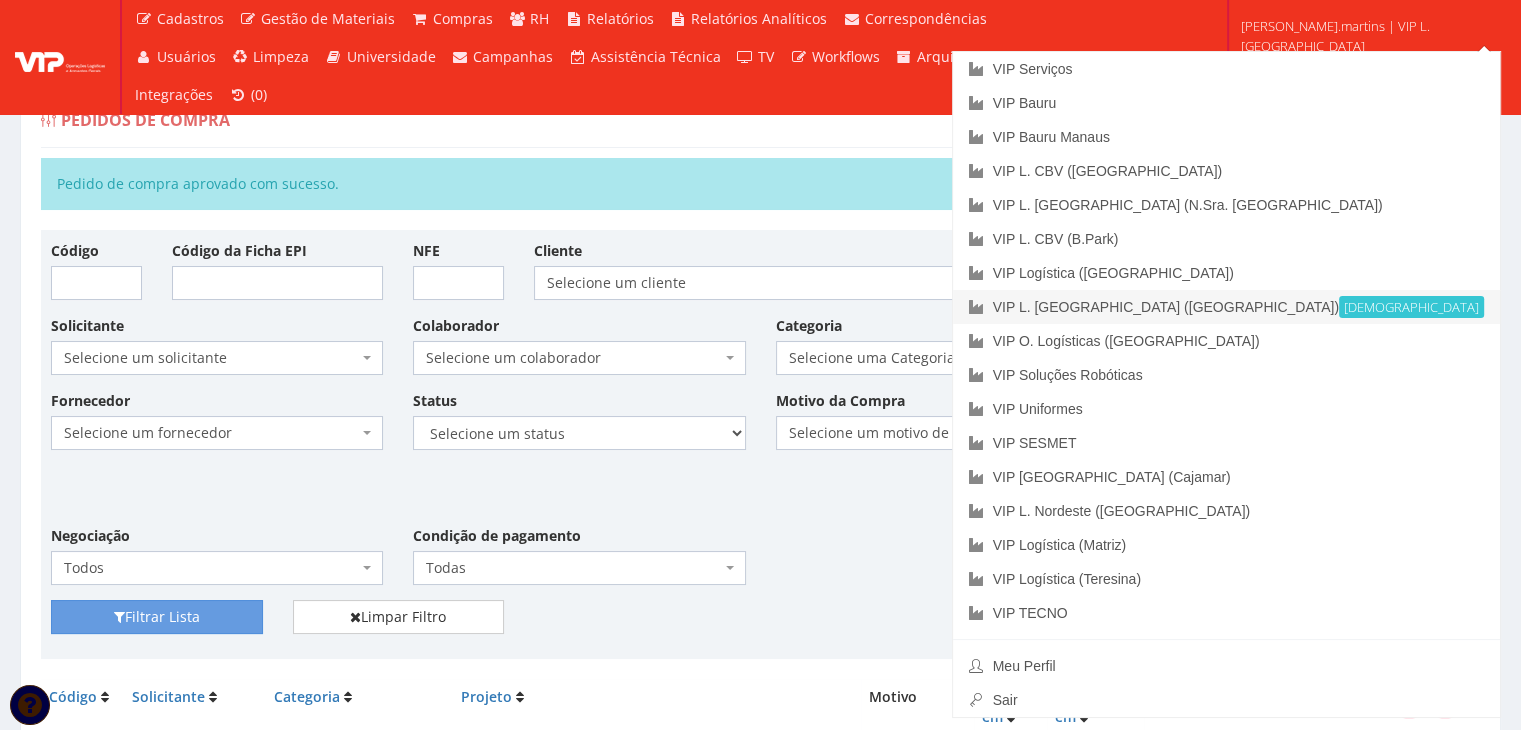 click on "VIP L. Sergipe (Itaporanga)
Ativa" at bounding box center (1226, 307) 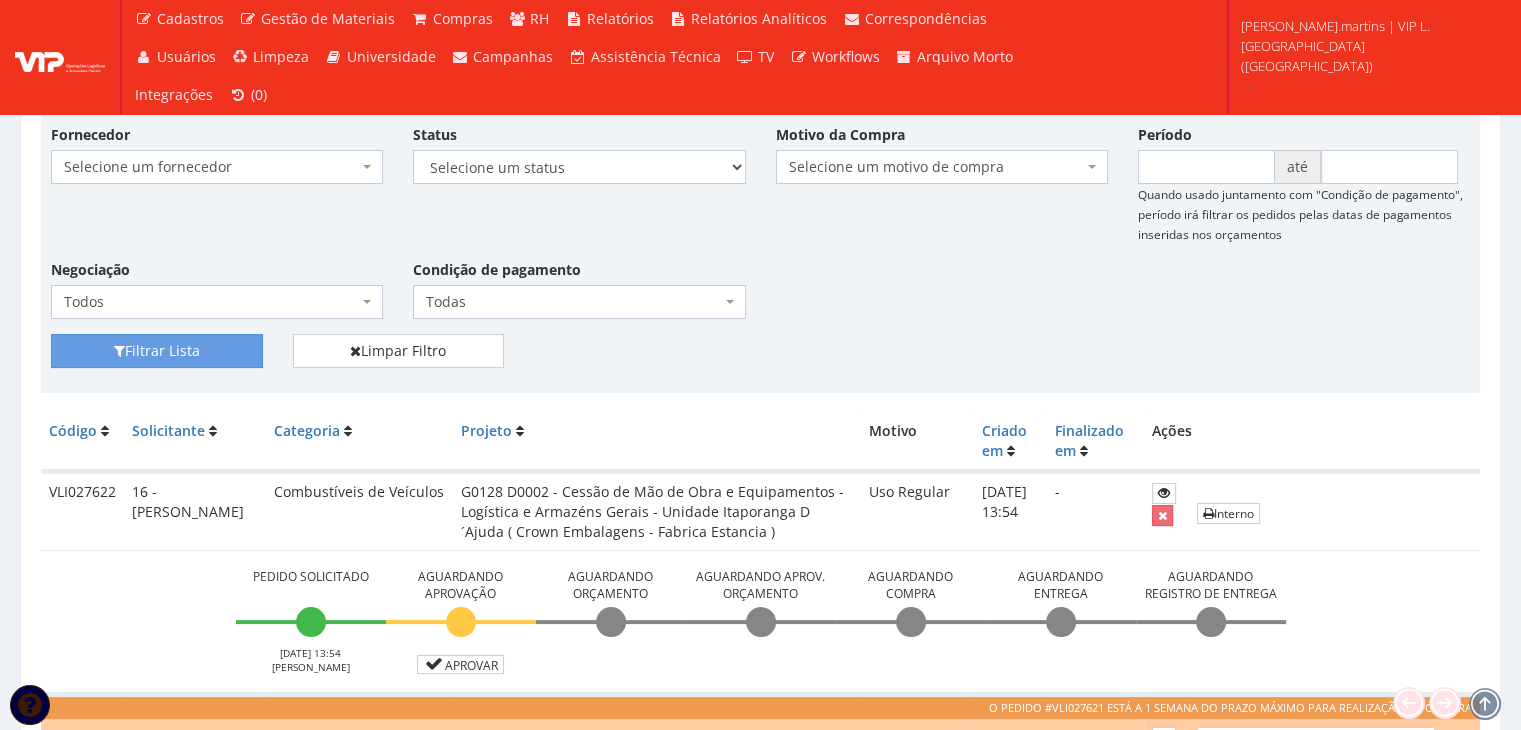 scroll, scrollTop: 200, scrollLeft: 0, axis: vertical 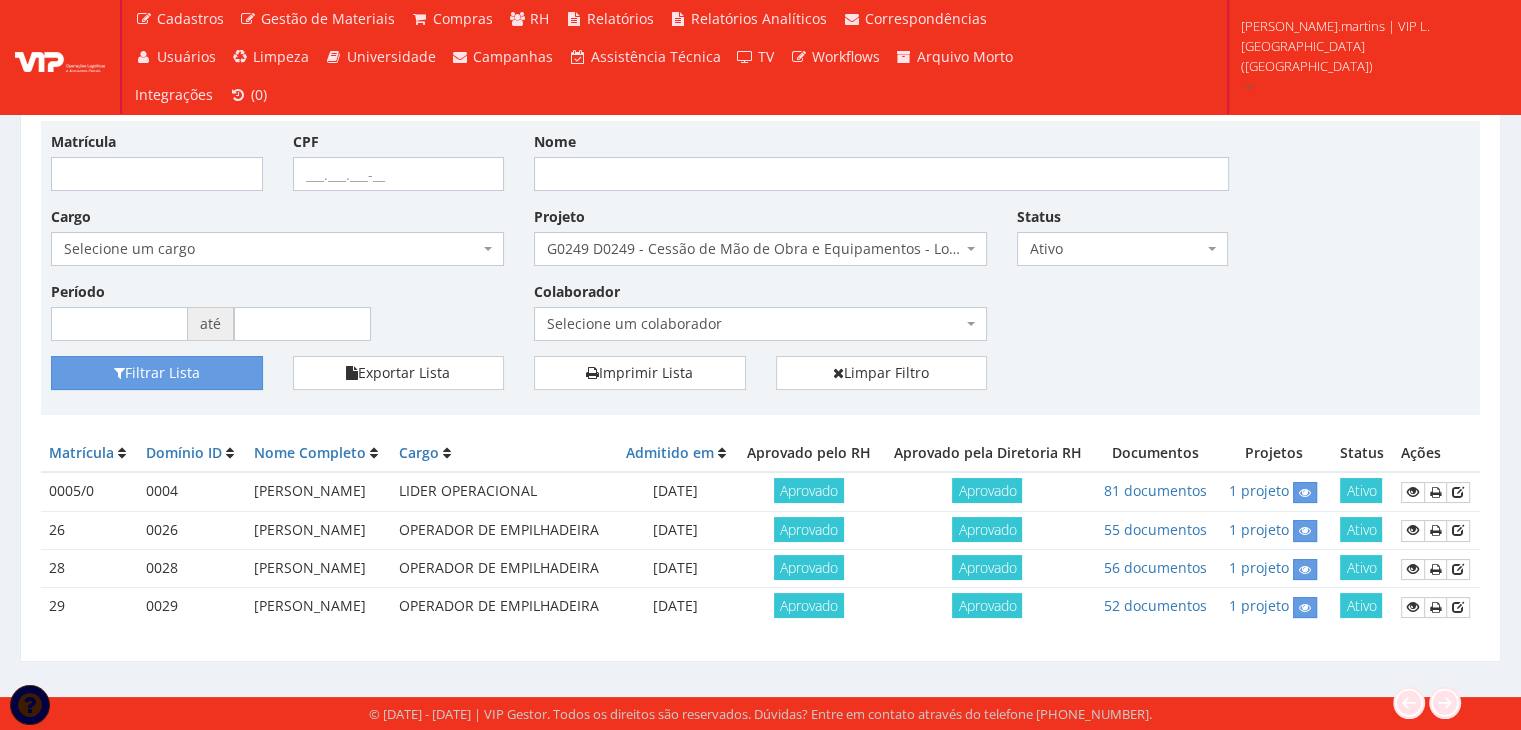 click on "G0249 D0249 - Cessão de Mão de Obra e Equipamentos - Logística e Armazéns Gerais - Unidade Itaporanga D´Ajuda ( Cervejaria Ambev - Fabrica Estancia ) - Estância/SE" at bounding box center (754, 249) 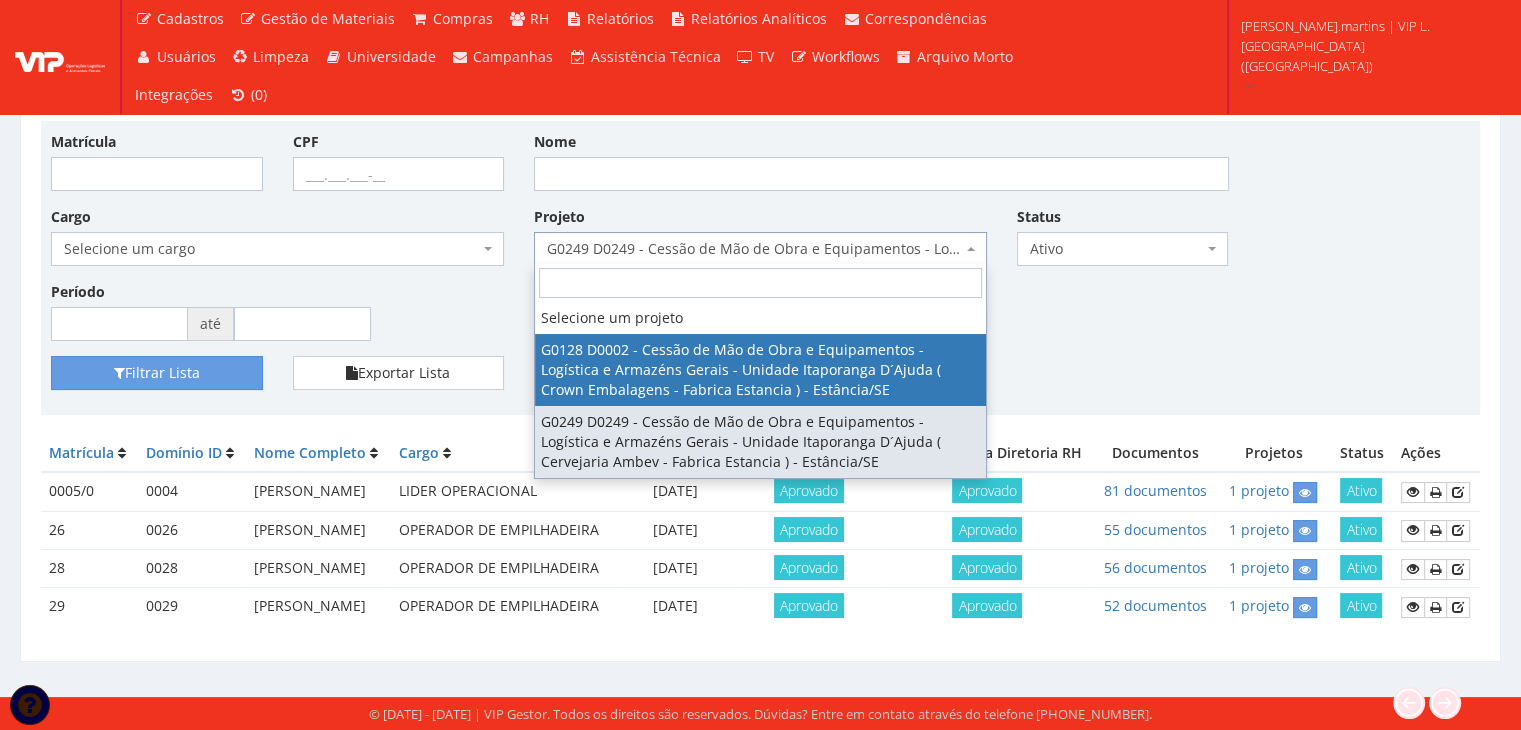 drag, startPoint x: 606, startPoint y: 265, endPoint x: 581, endPoint y: 259, distance: 25.70992 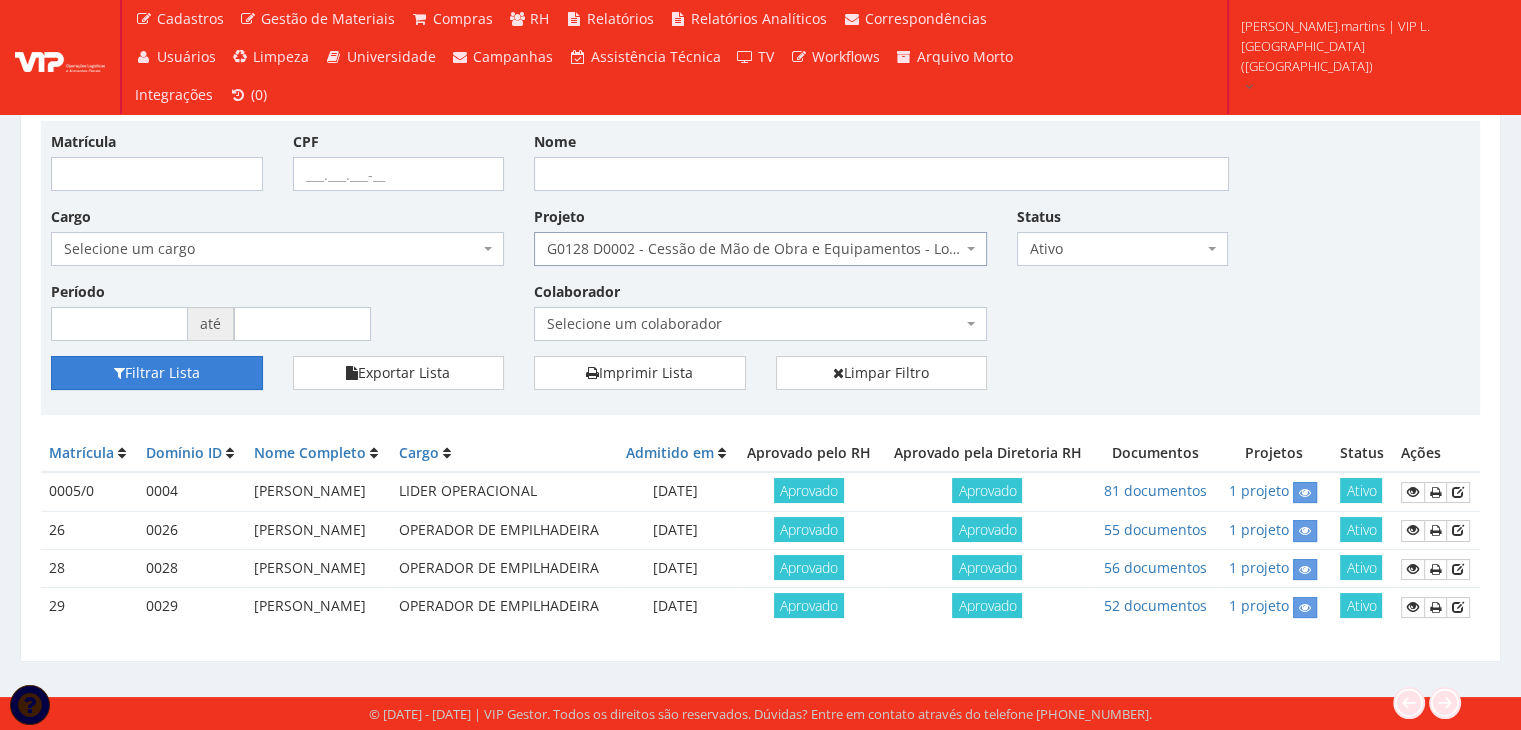 click on "Filtrar Lista" at bounding box center [157, 373] 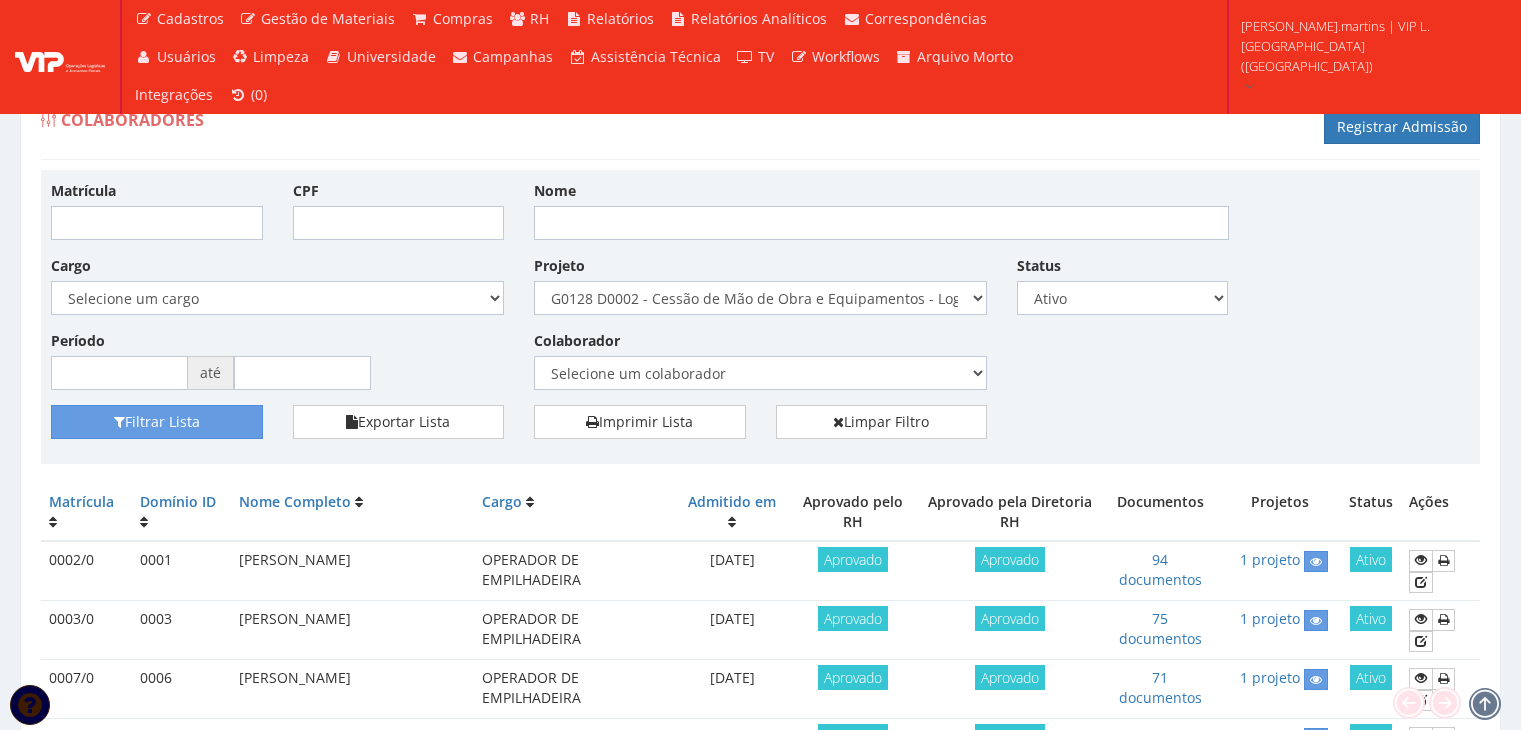 scroll, scrollTop: 0, scrollLeft: 0, axis: both 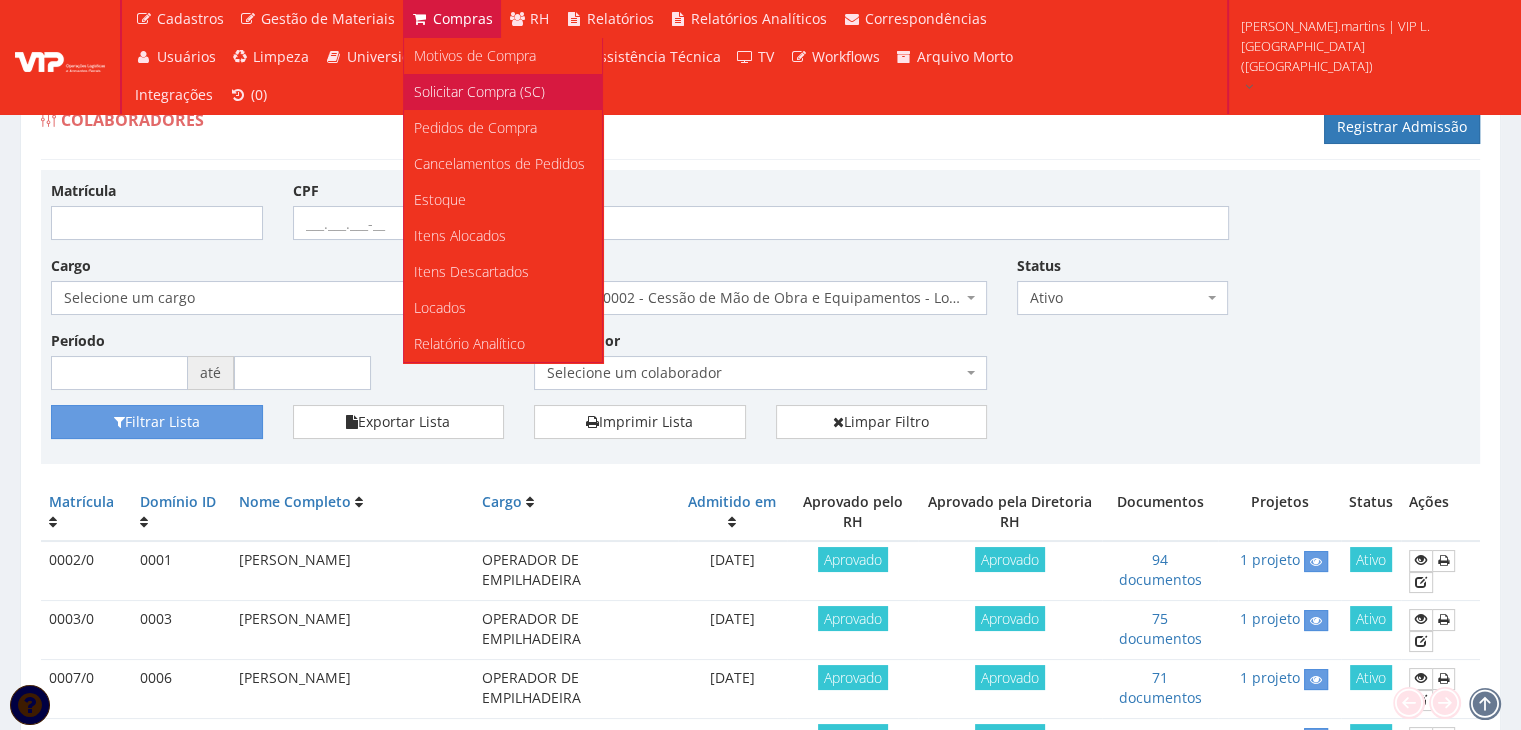 click on "Solicitar Compra (SC)" at bounding box center [479, 91] 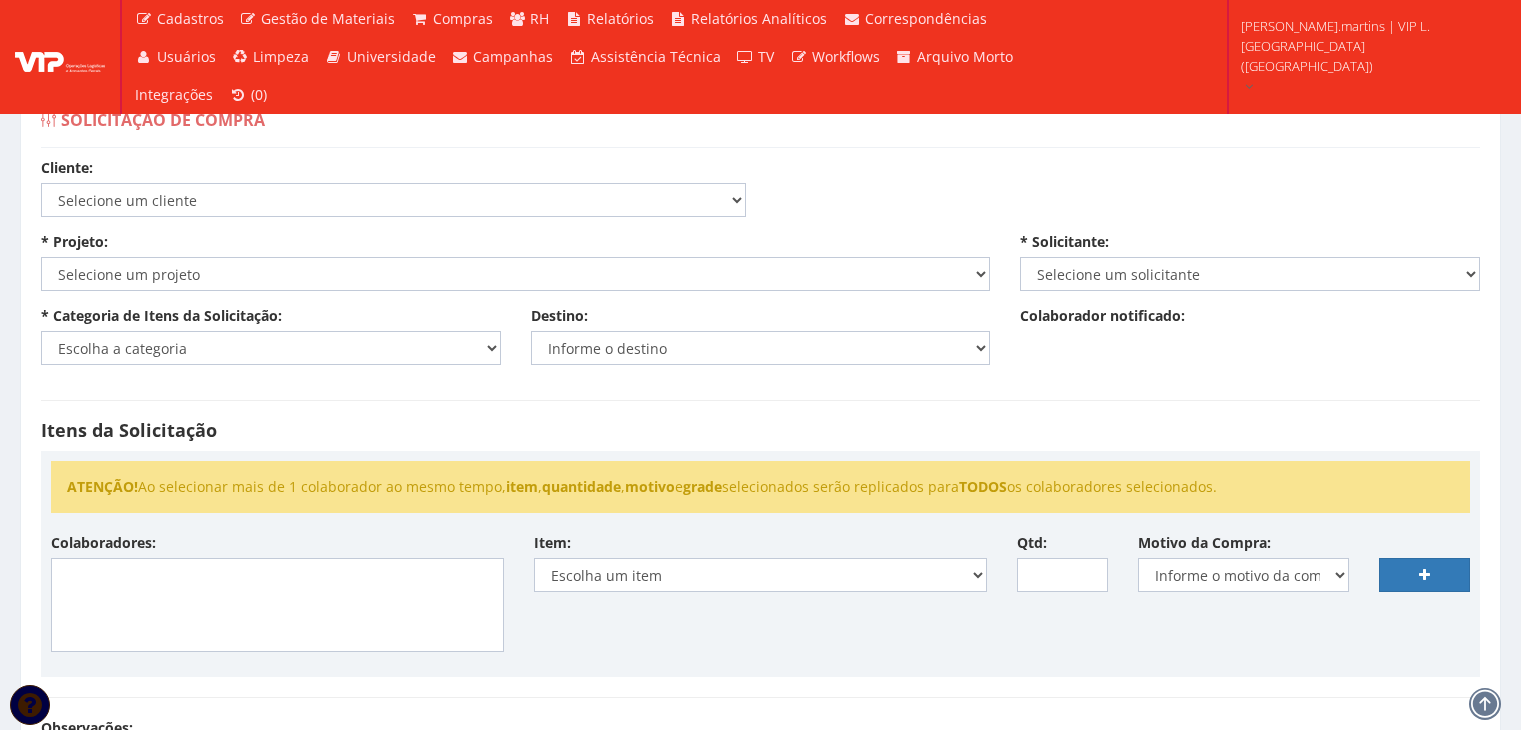 scroll, scrollTop: 0, scrollLeft: 0, axis: both 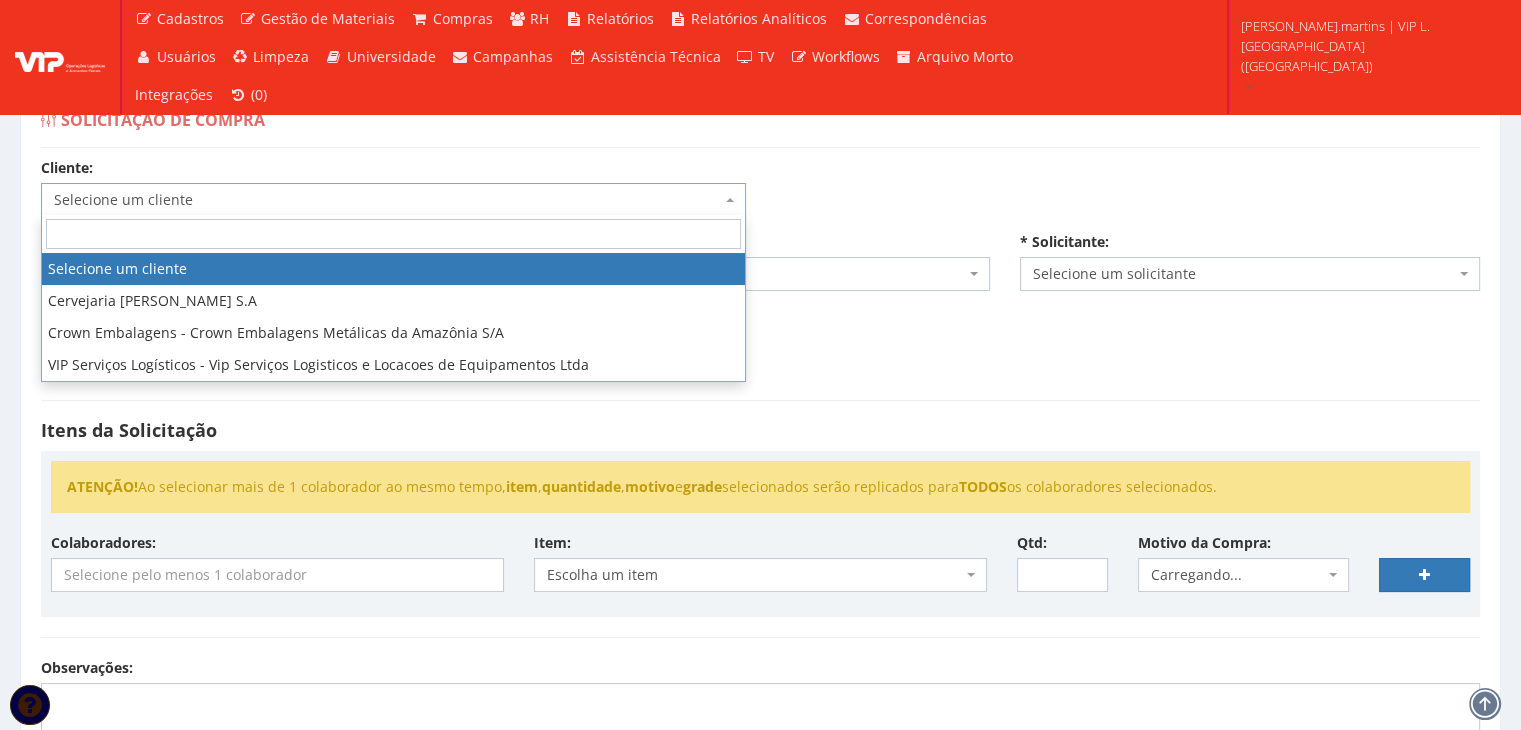click on "Selecione um cliente" at bounding box center [387, 200] 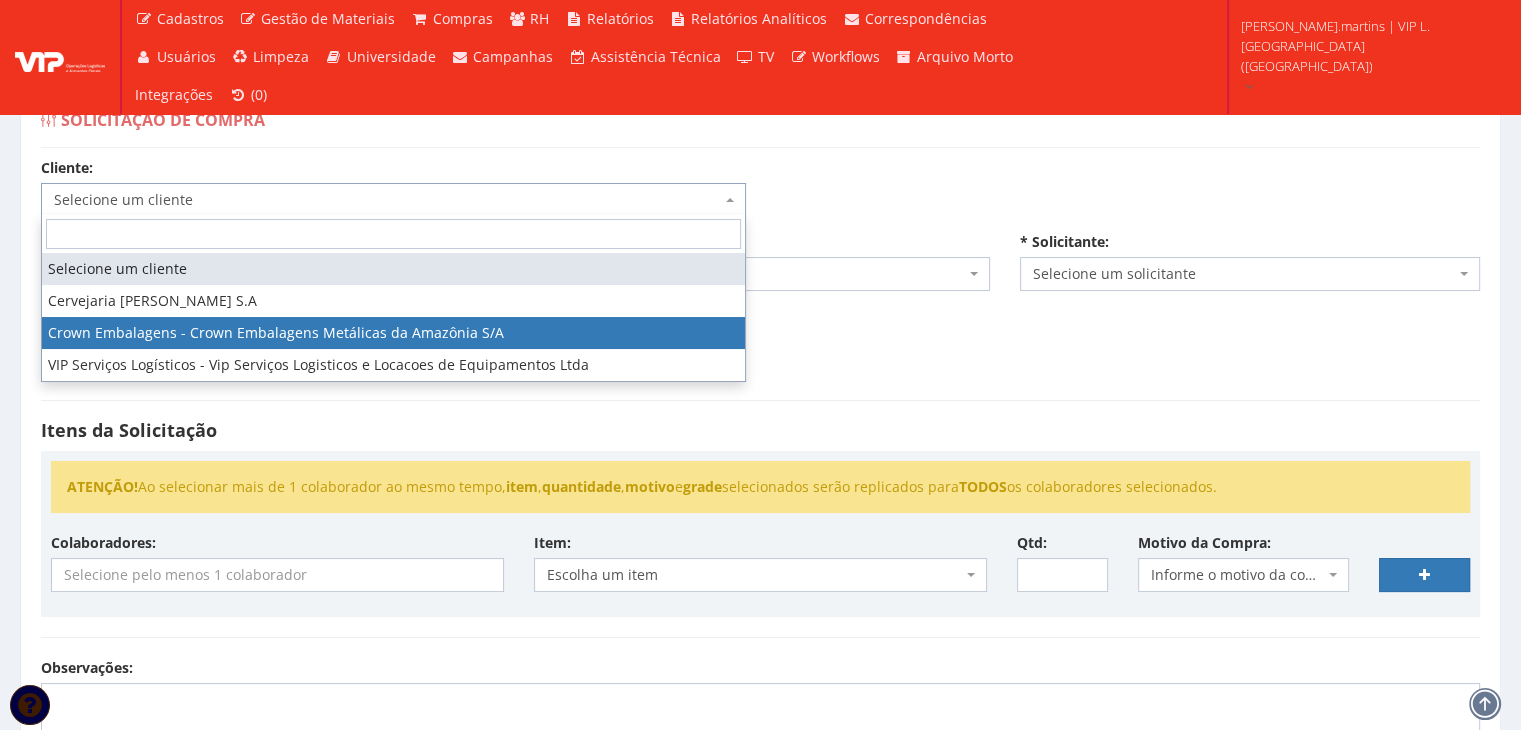 select on "23" 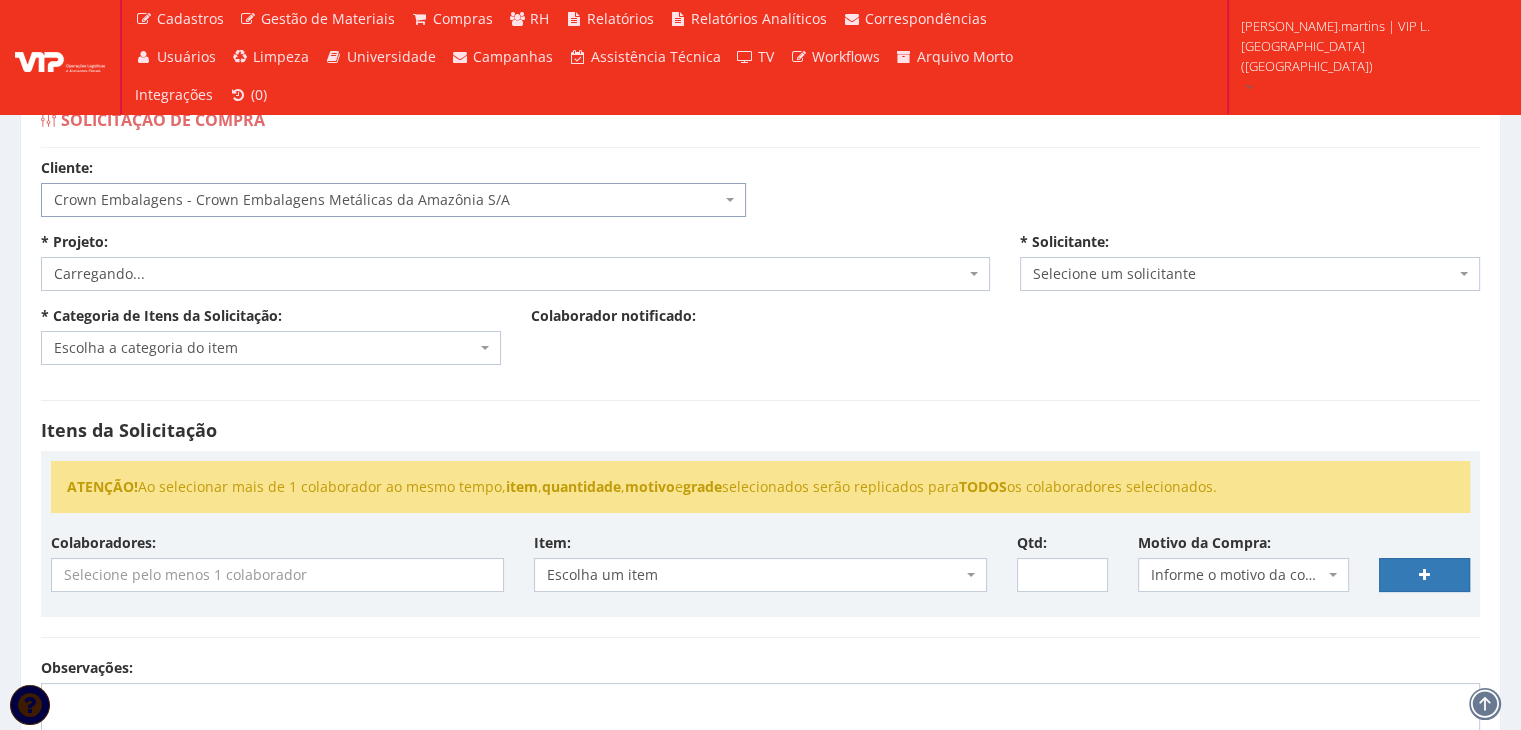 click on "Carregando..." at bounding box center [509, 274] 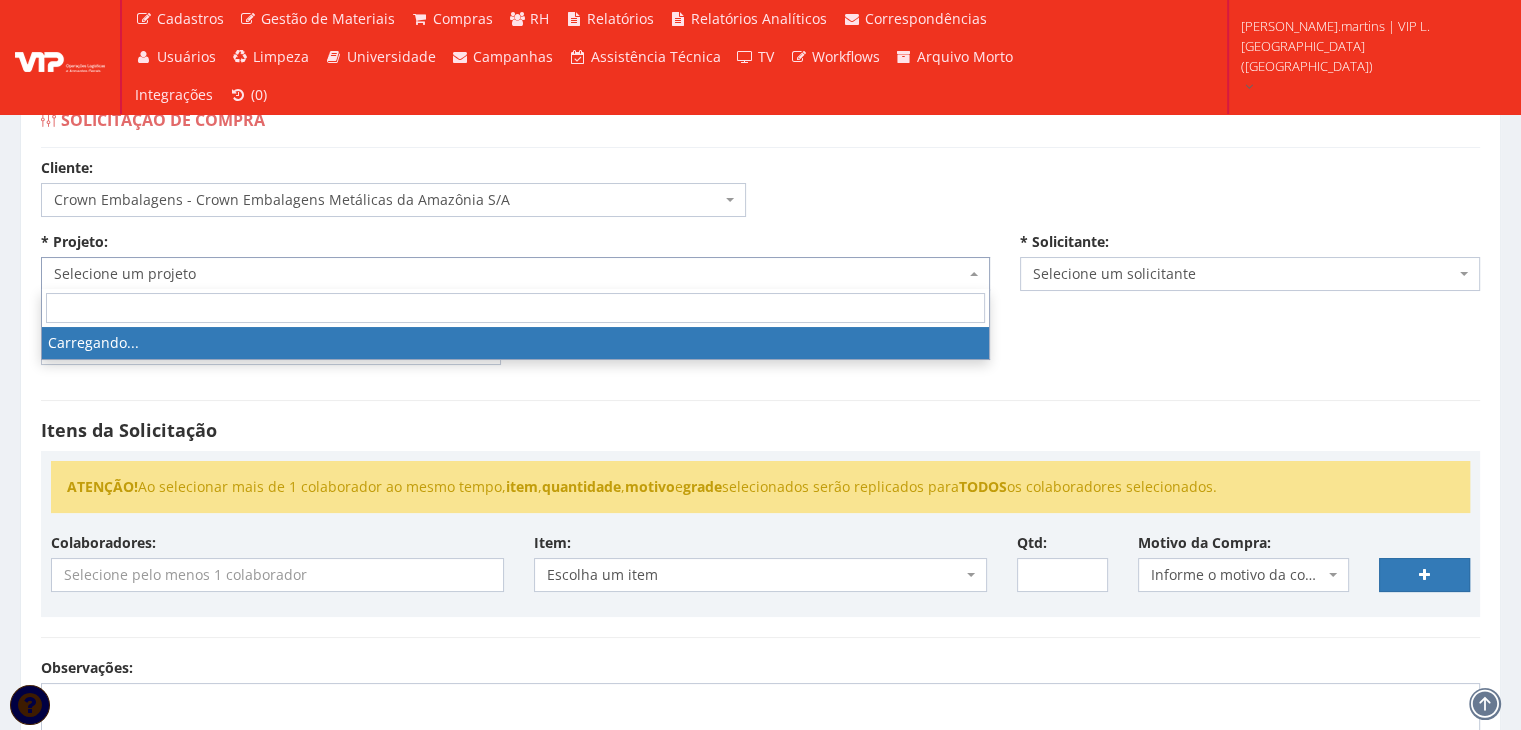 click on "Selecione um projeto" at bounding box center [509, 274] 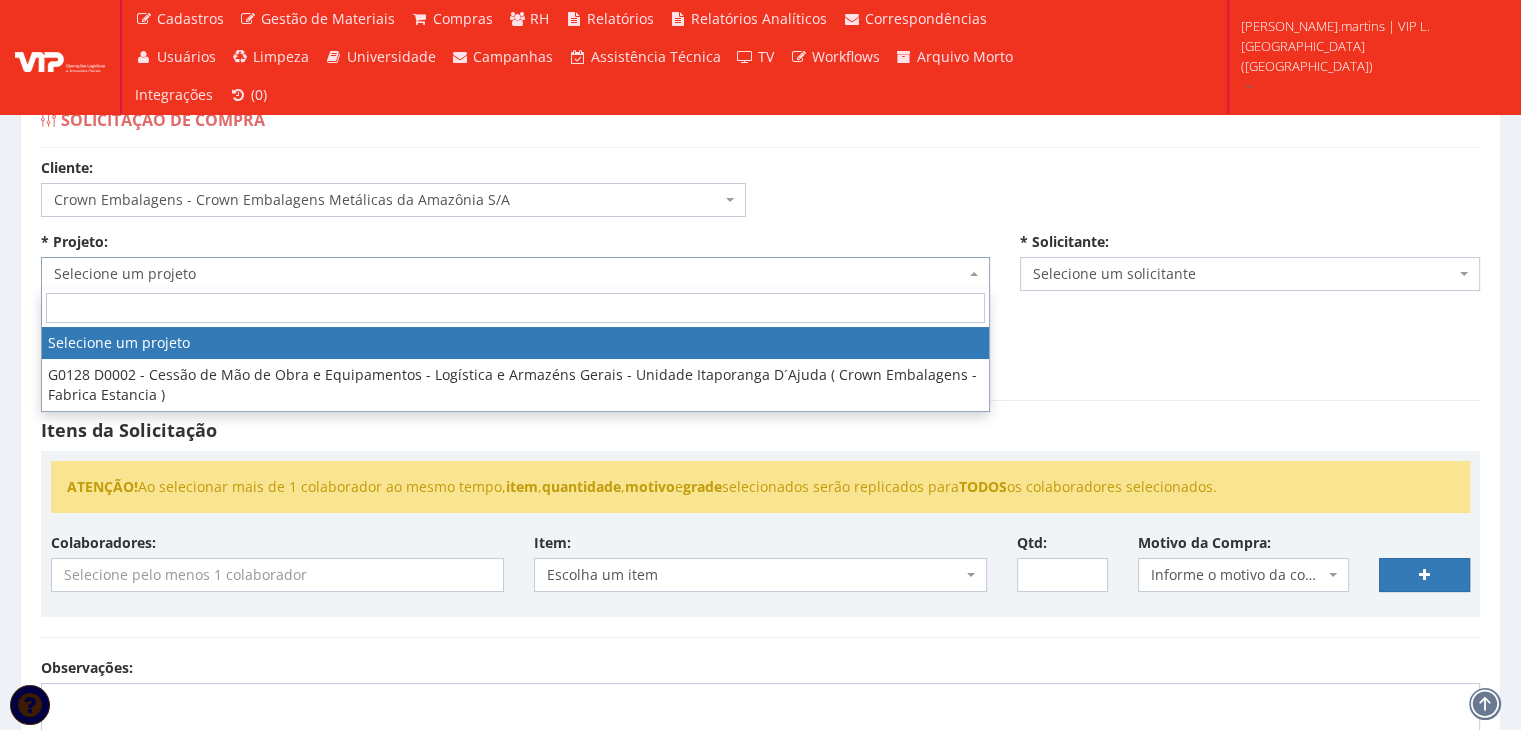 click on "Selecione um projeto" at bounding box center [509, 274] 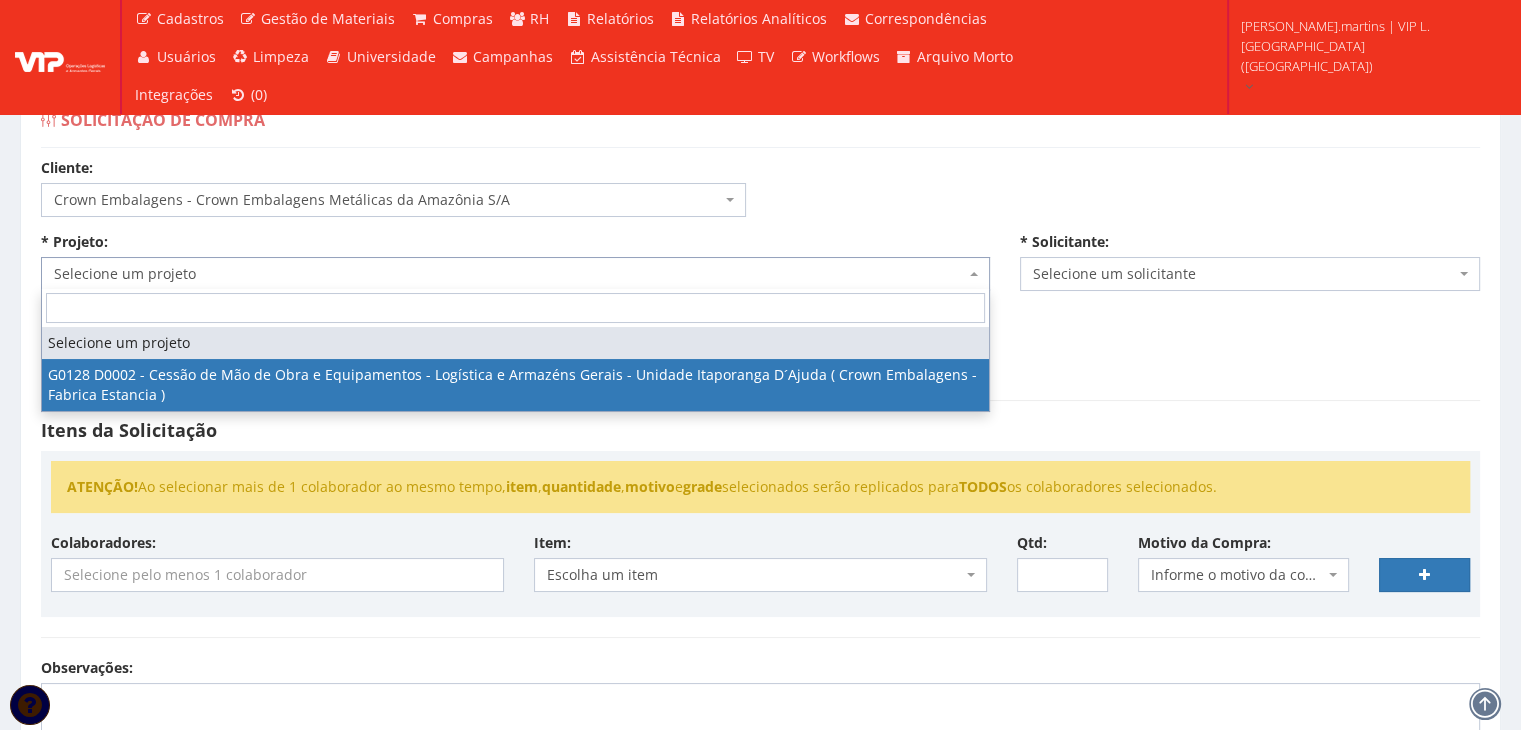 drag, startPoint x: 246, startPoint y: 367, endPoint x: 243, endPoint y: 350, distance: 17.262676 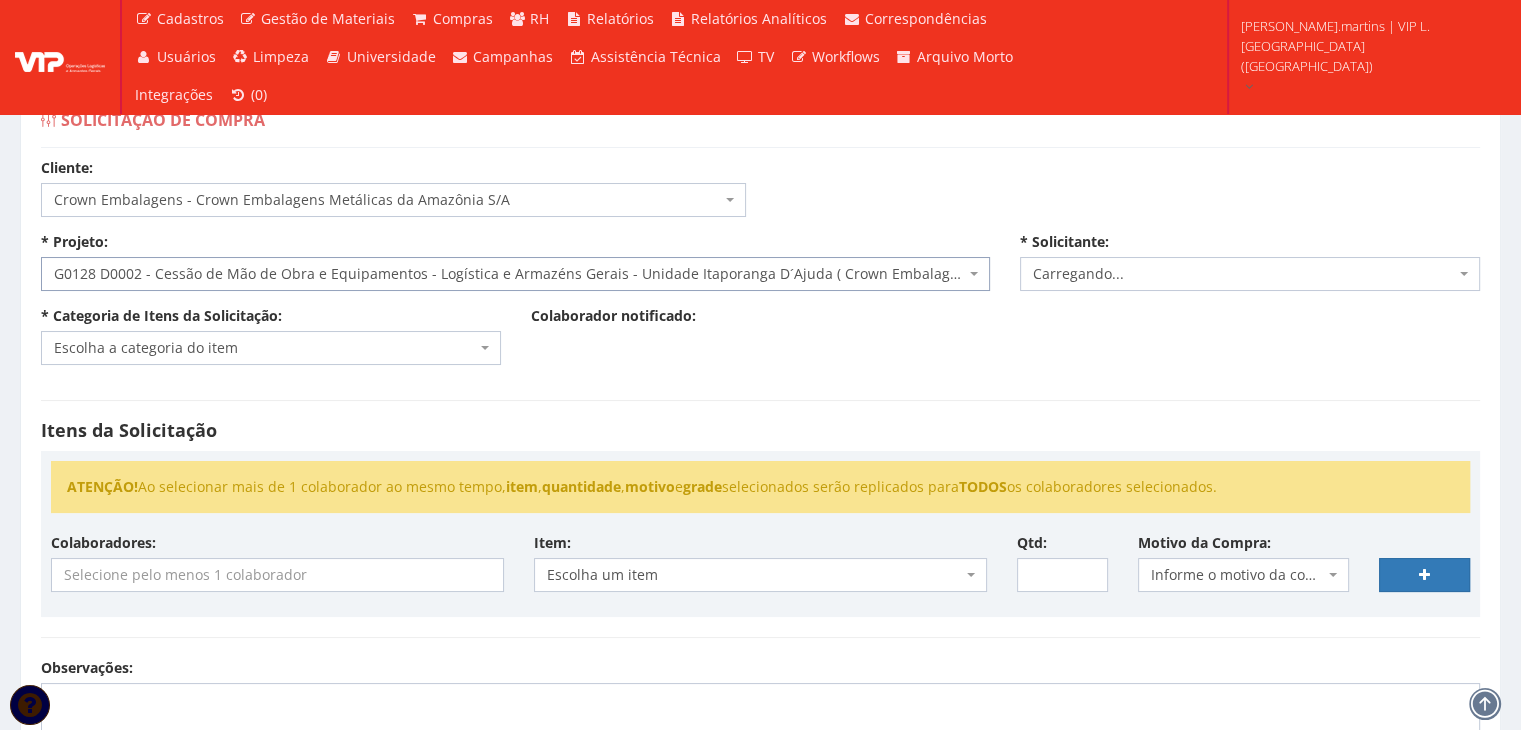 click on "Escolha a categoria do item" at bounding box center [271, 348] 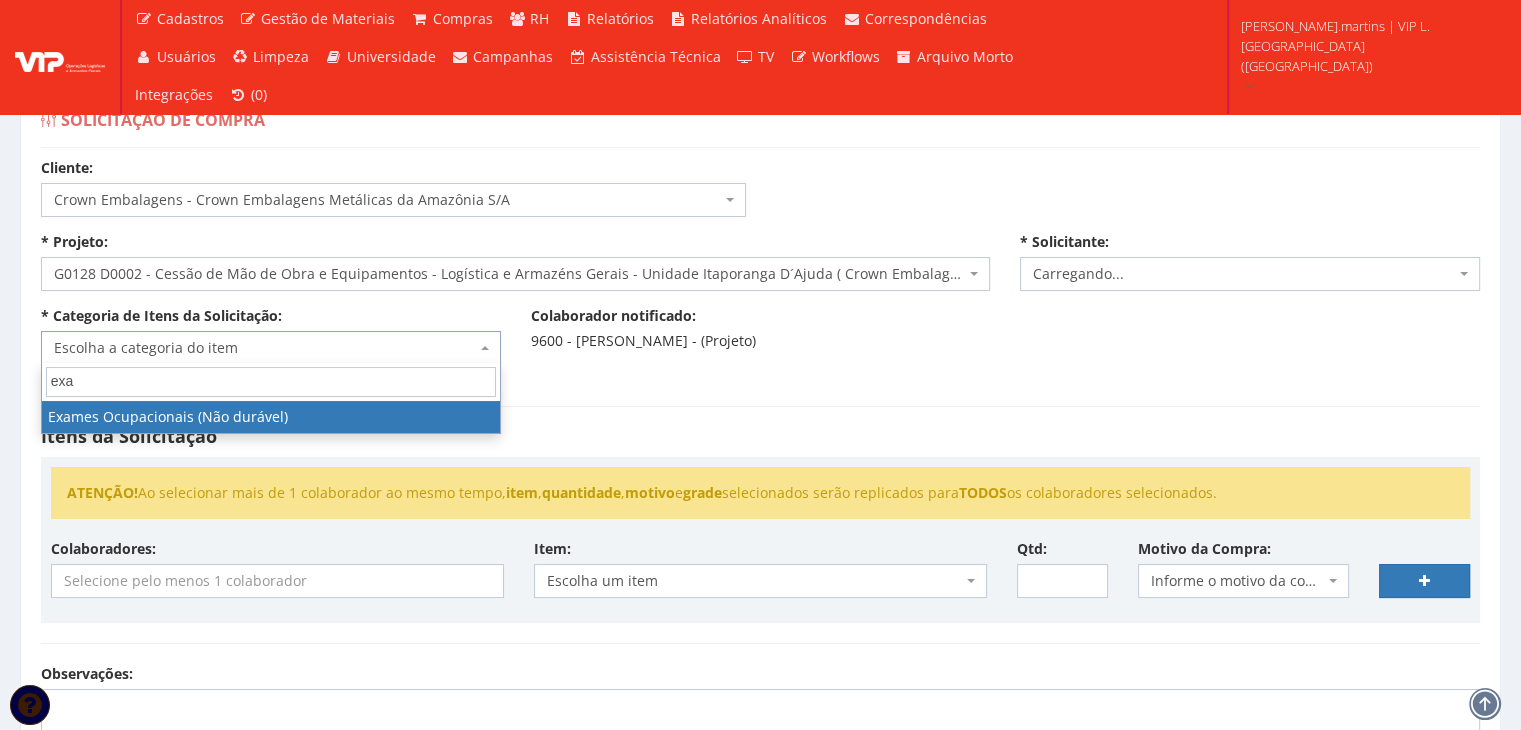 type on "exa e" 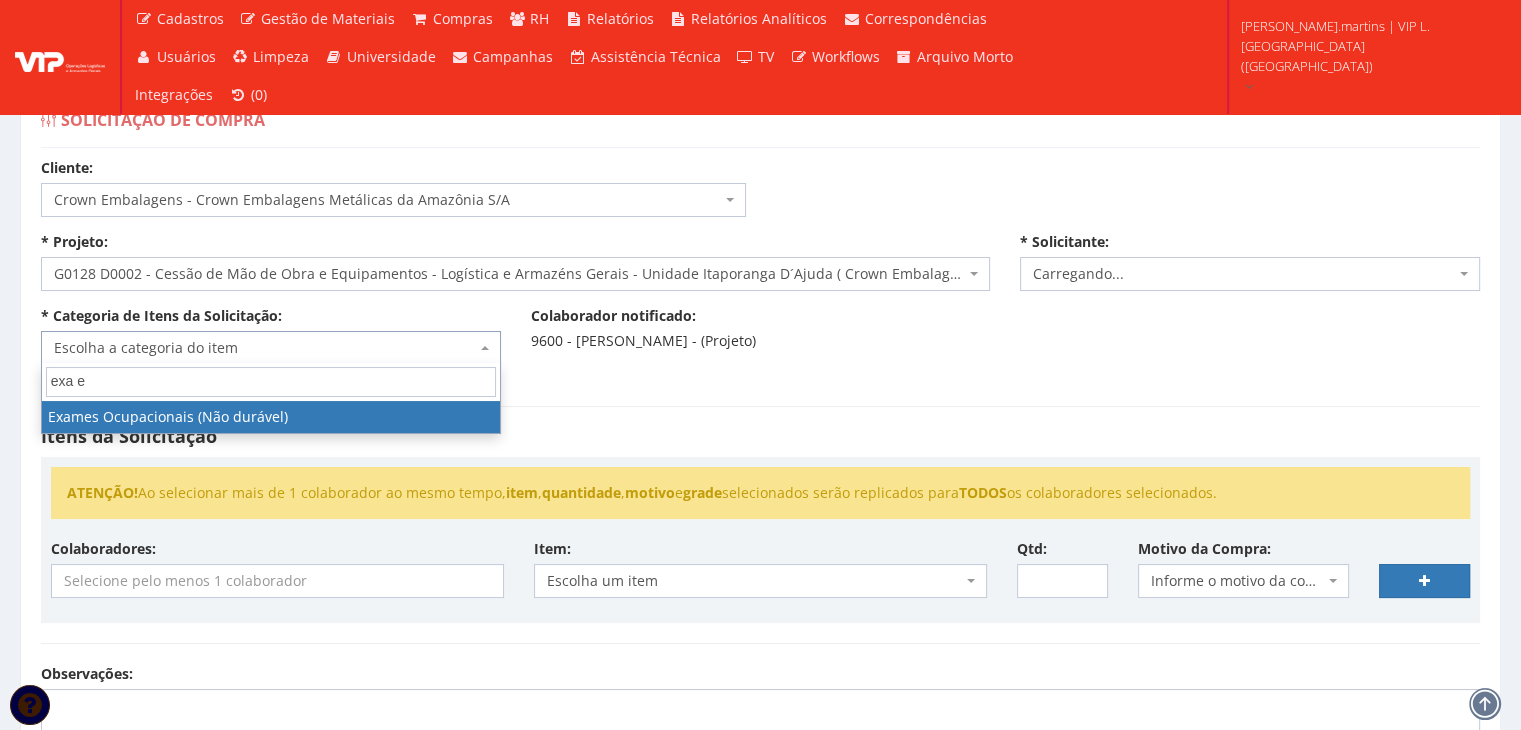 select on "2471" 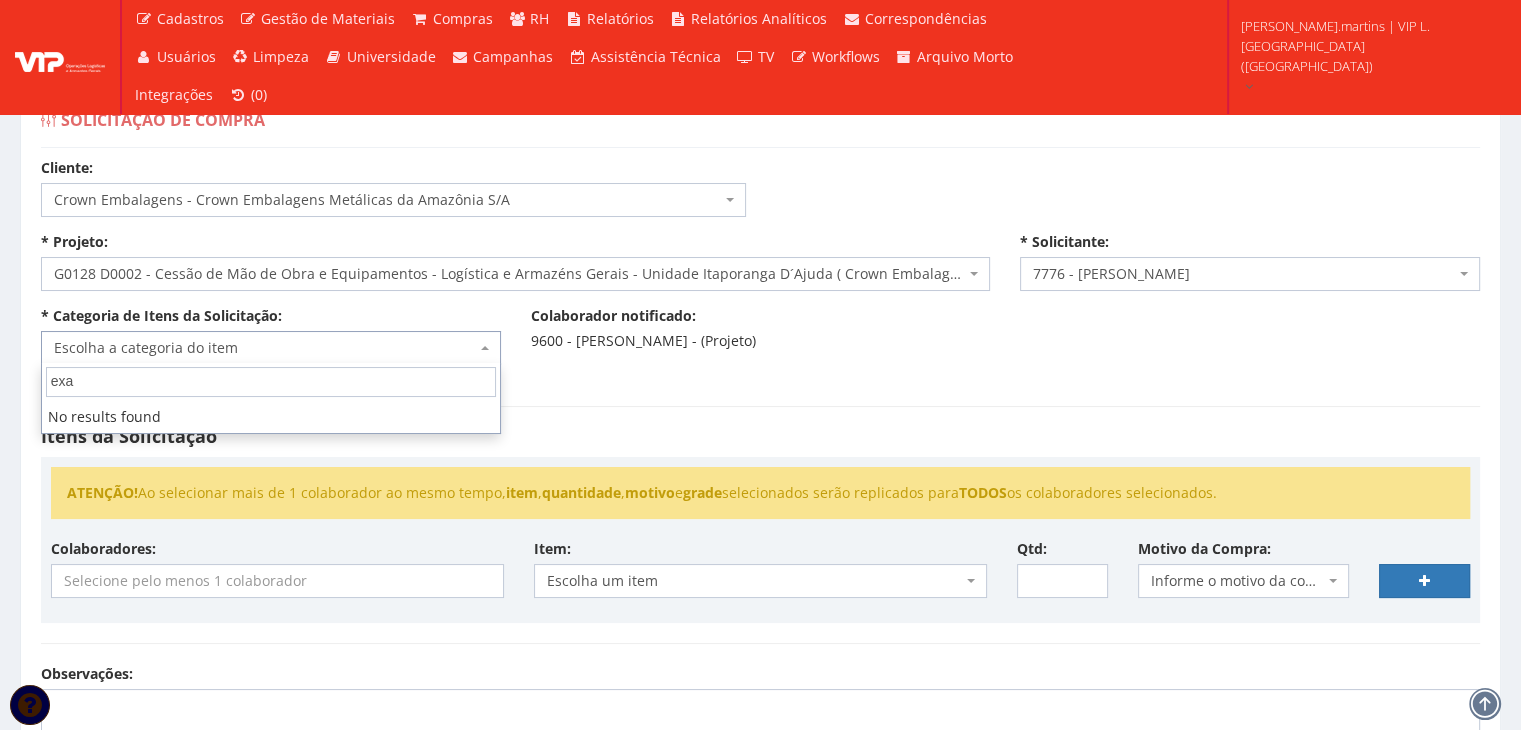 type on "exa" 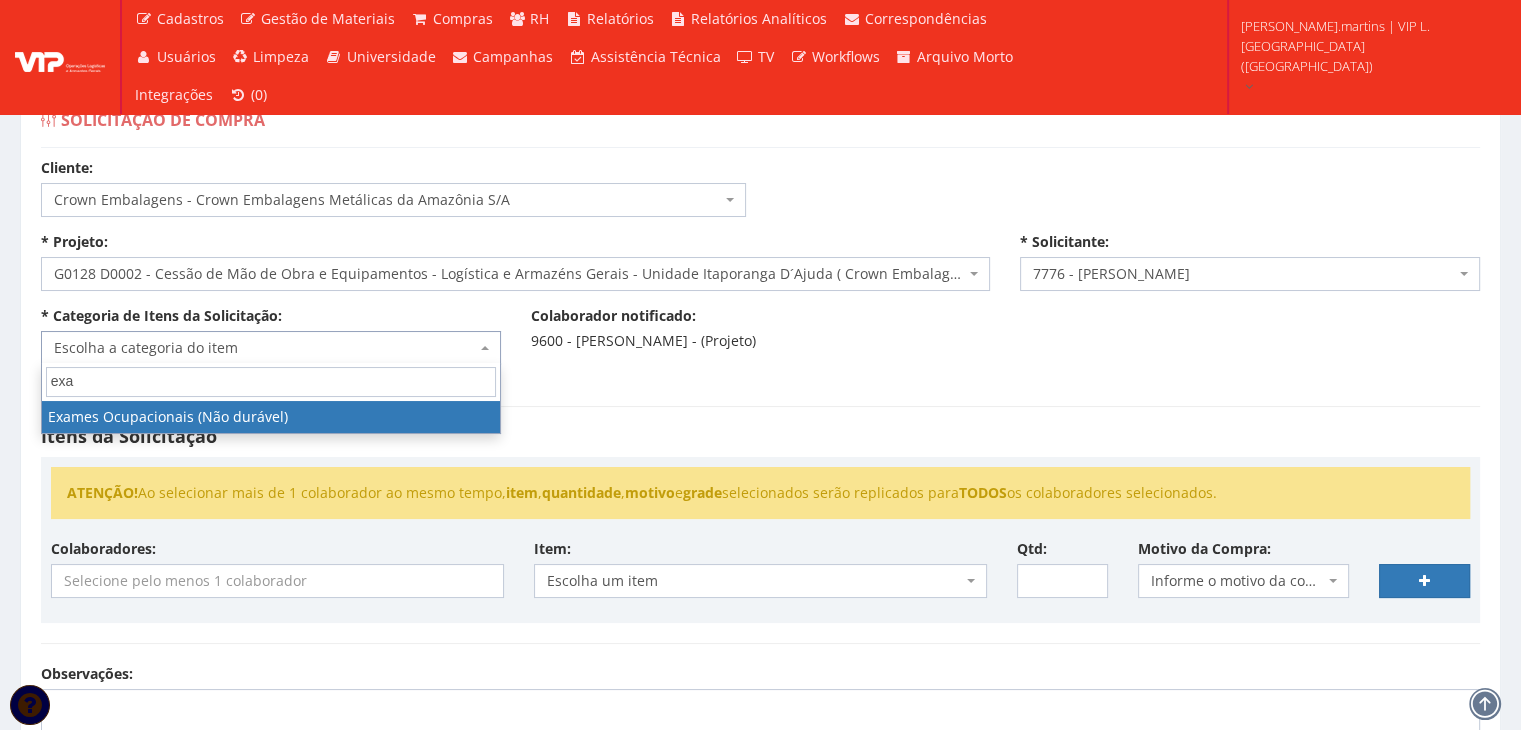 select on "24" 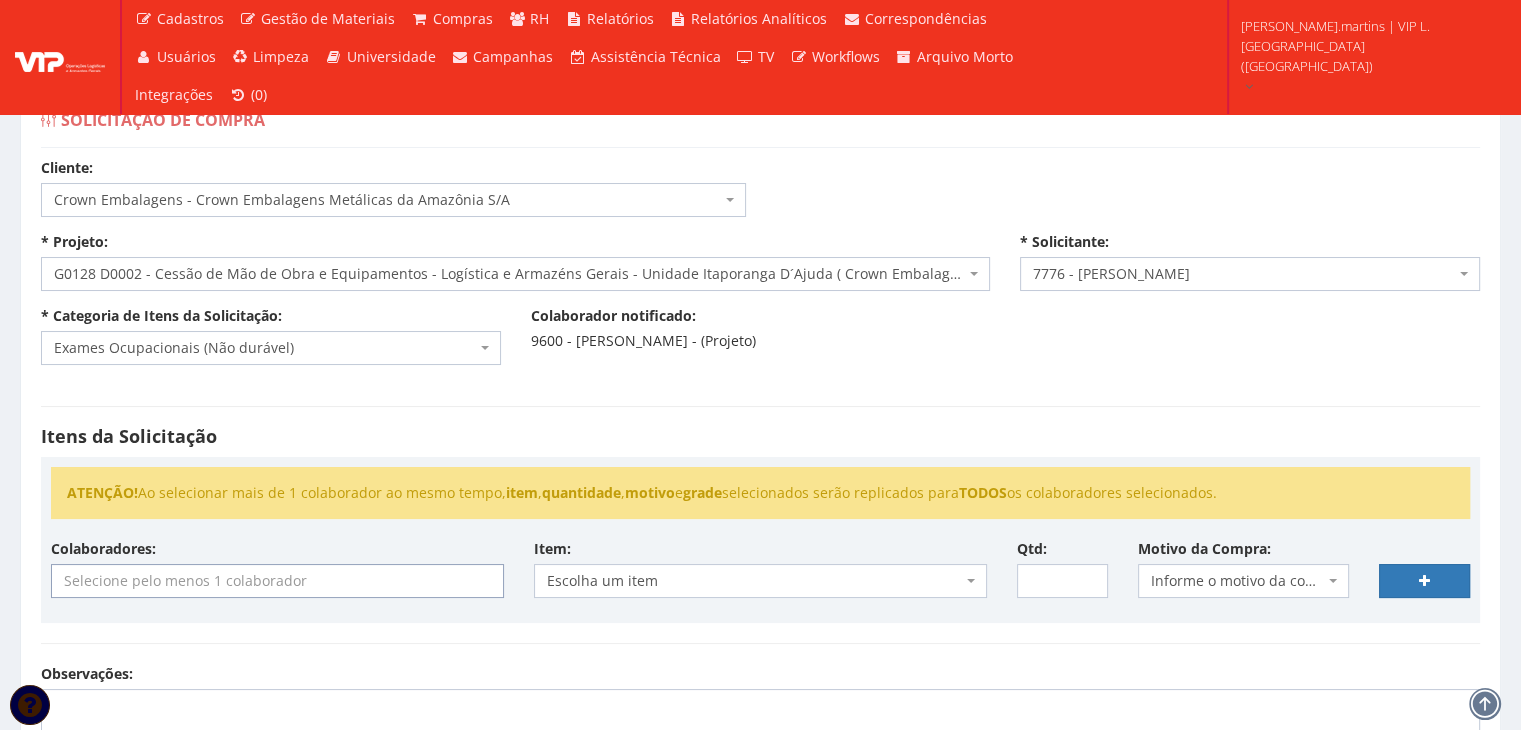 click at bounding box center [277, 581] 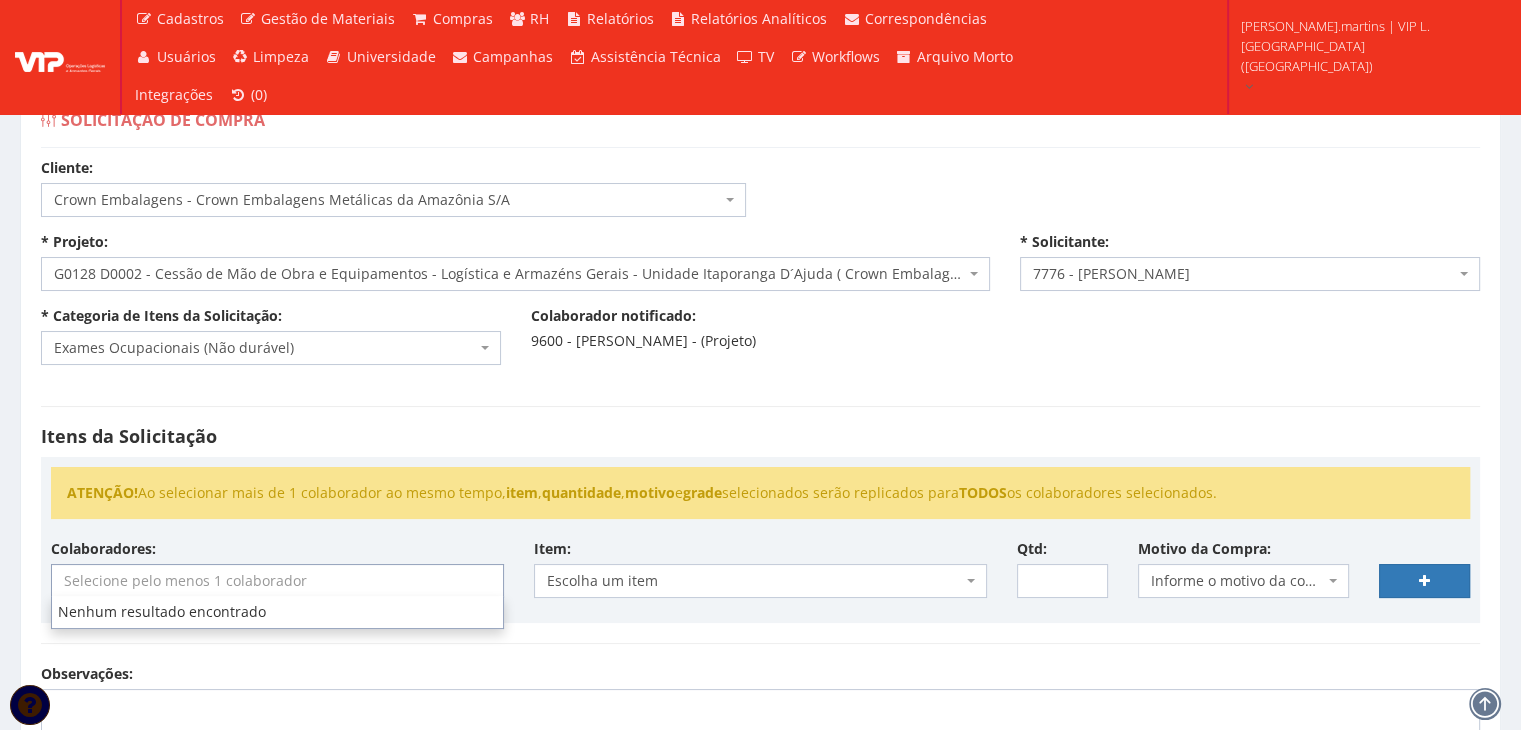 type on "d" 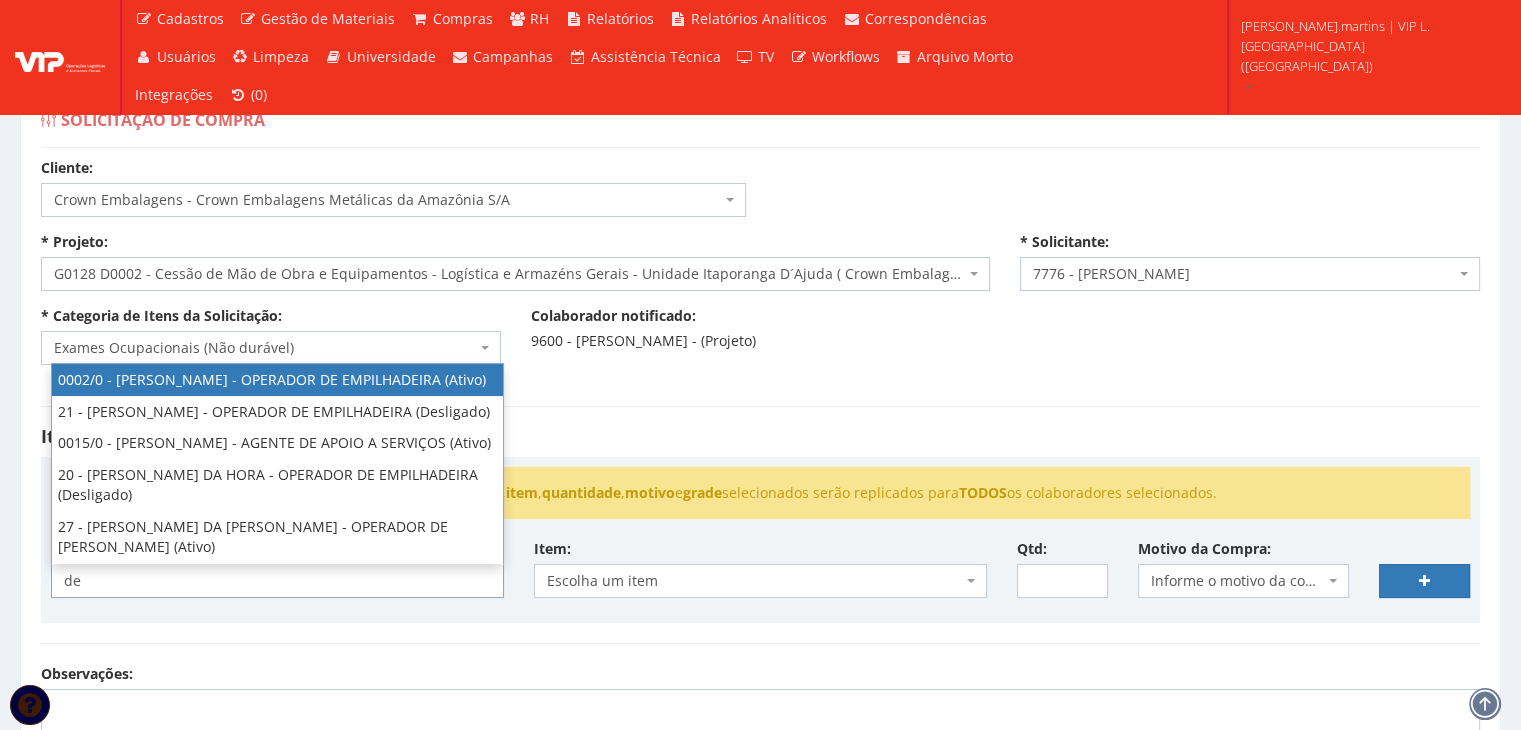 type on "de" 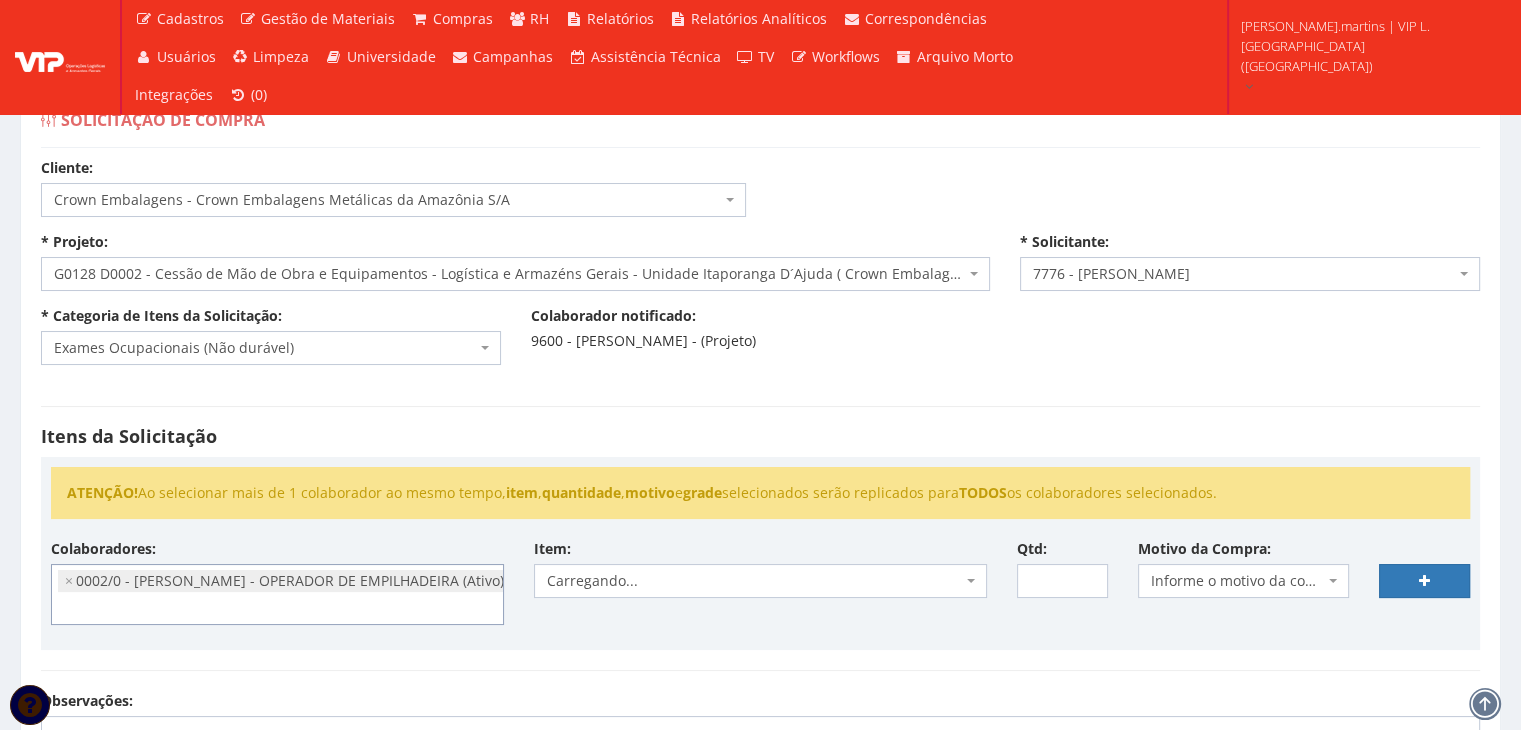 click on "Informe o motivo da compra" at bounding box center (1244, 581) 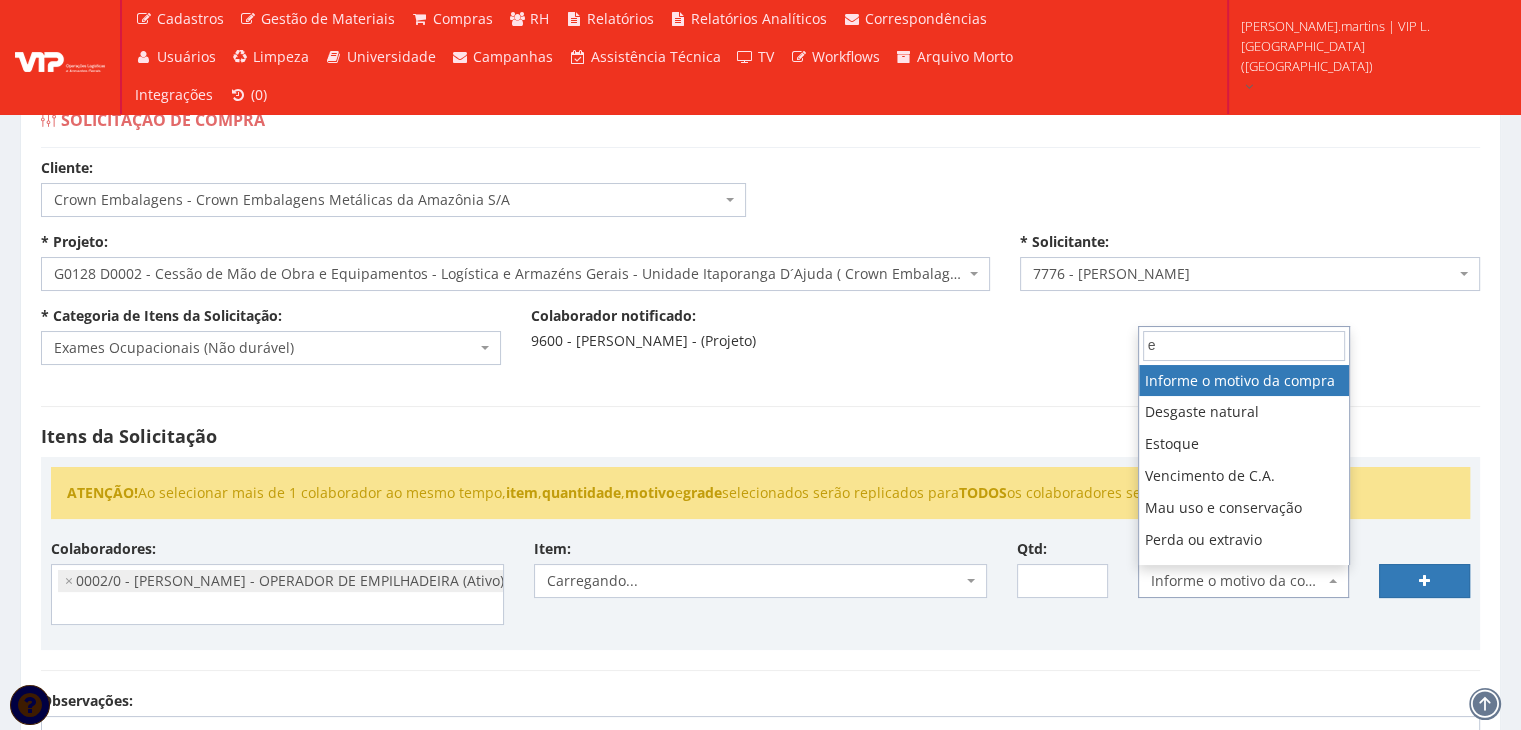 type on "em" 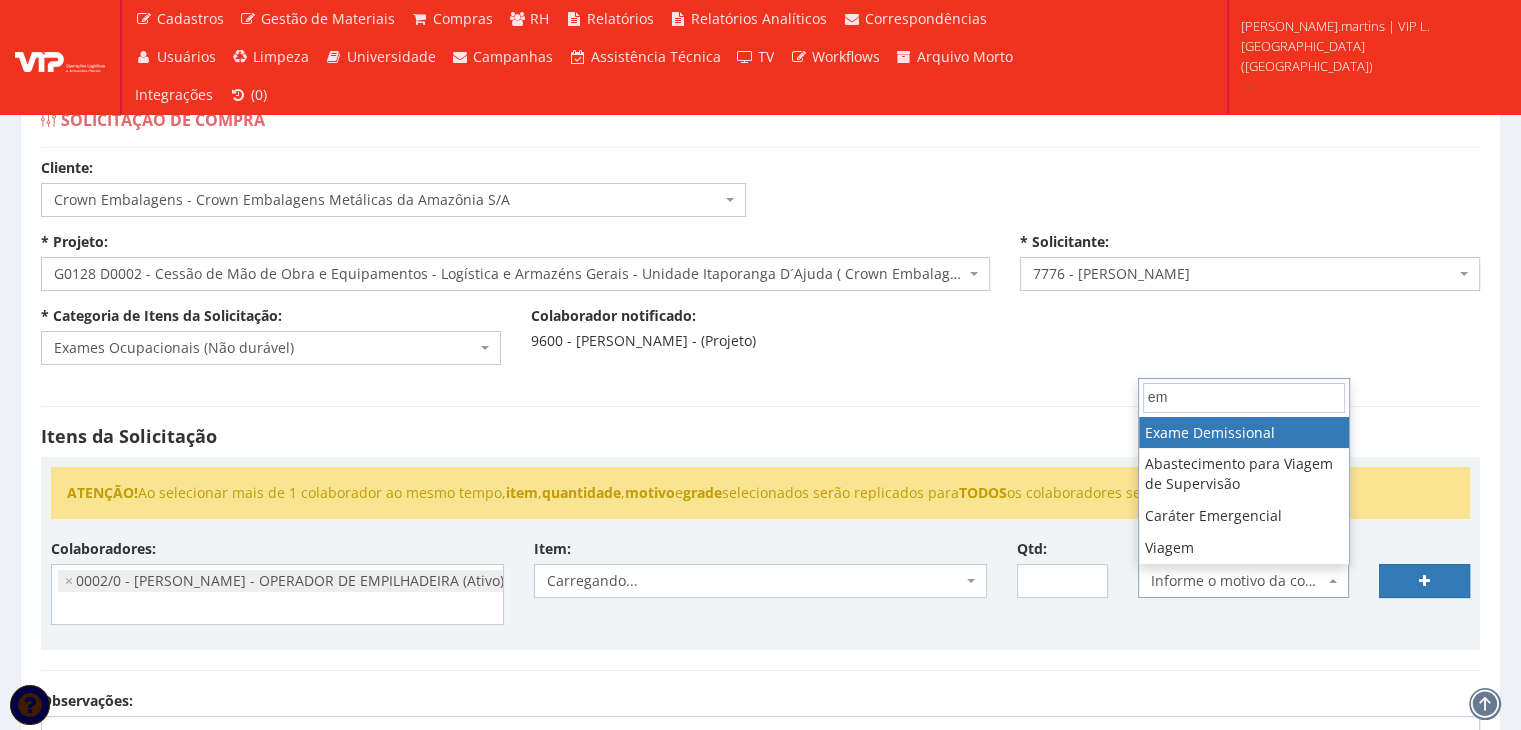 select on "20" 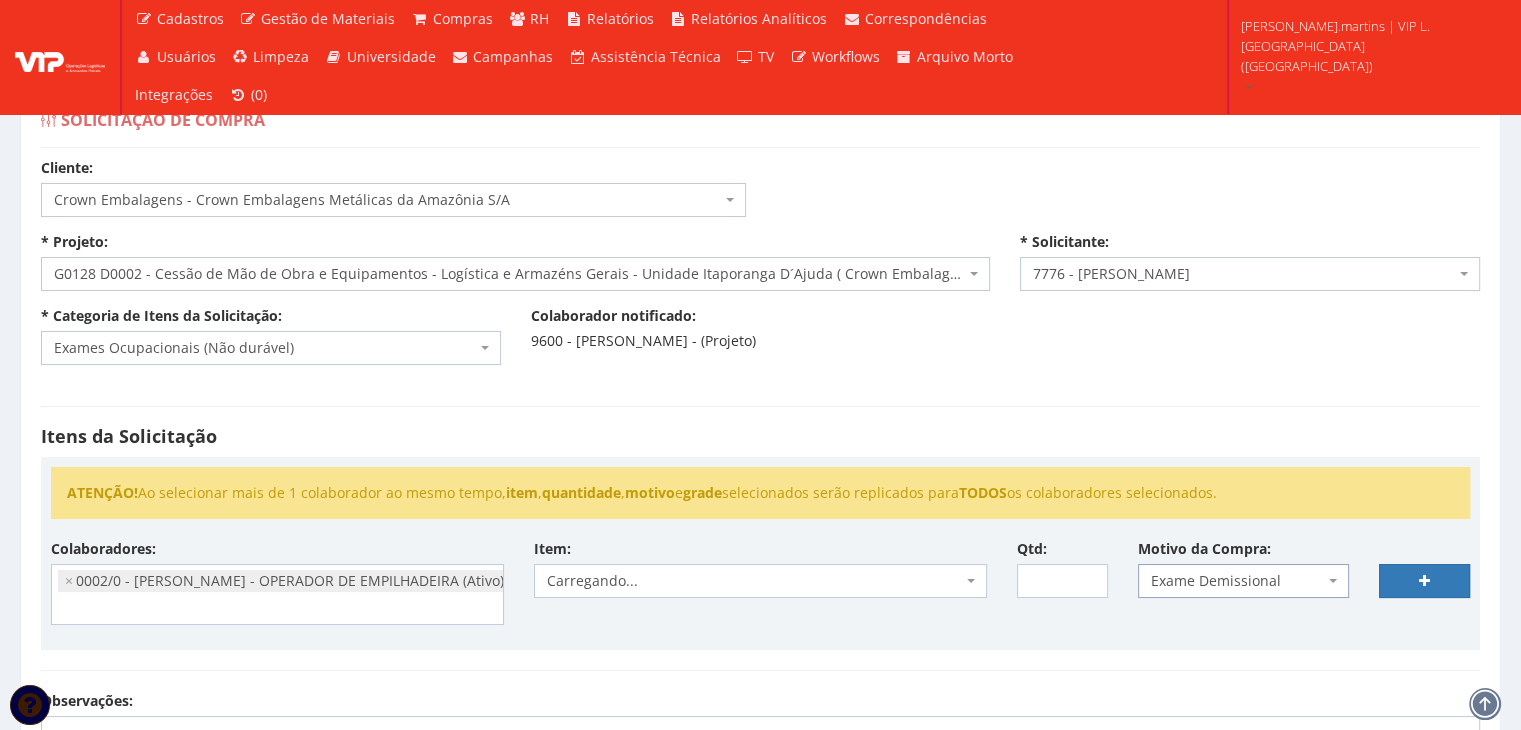 click on "Carregando..." at bounding box center (760, 581) 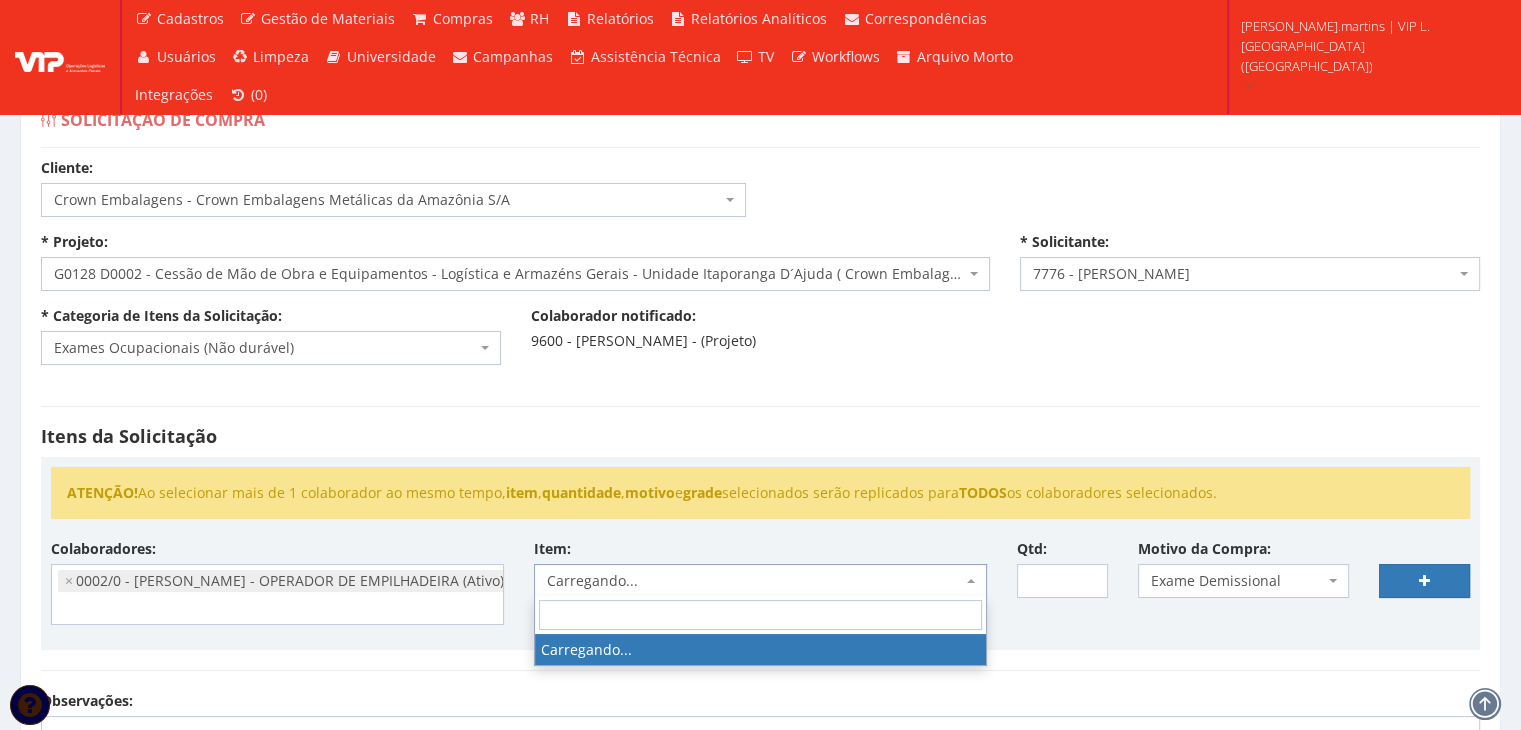click on "Carregando..." at bounding box center [760, 581] 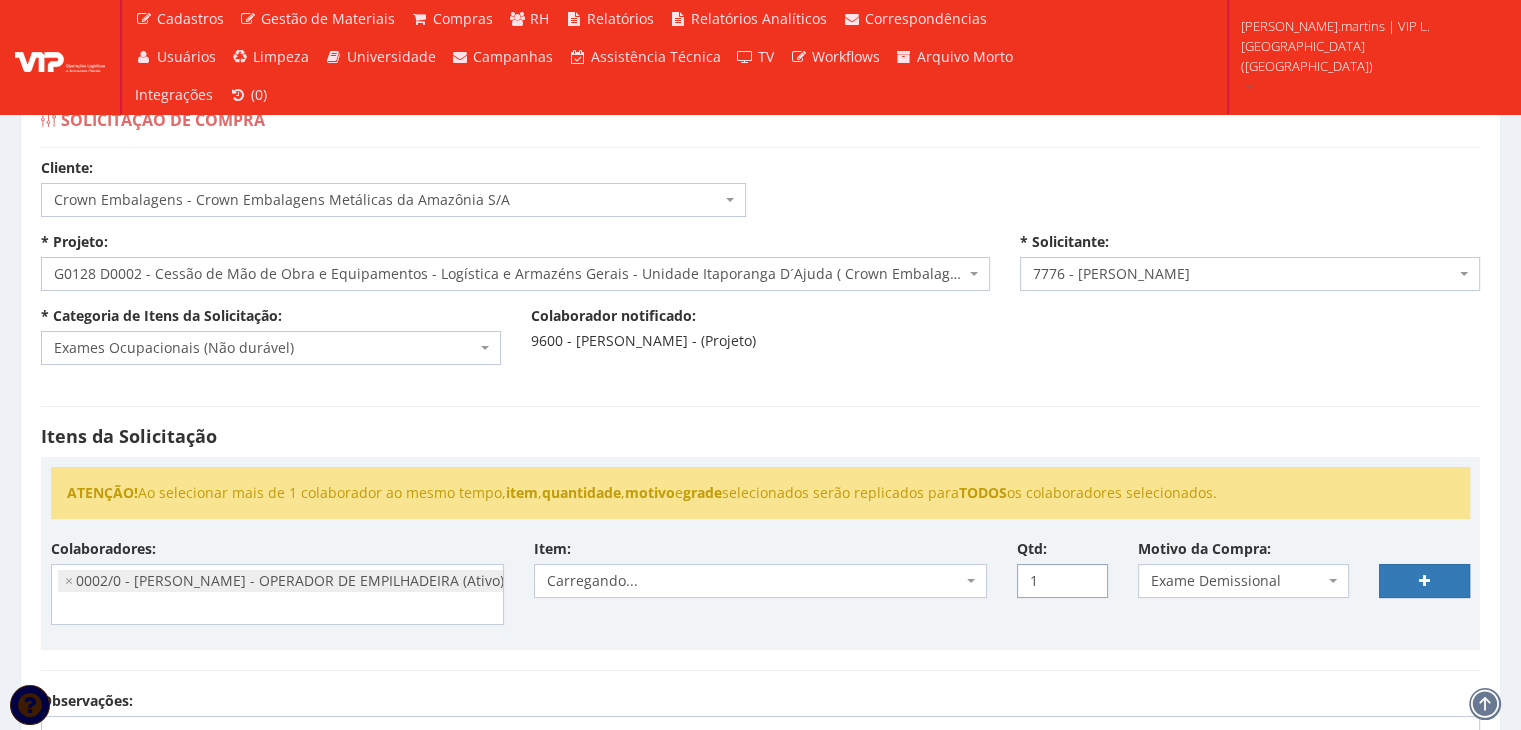 click on "1" at bounding box center (1062, 581) 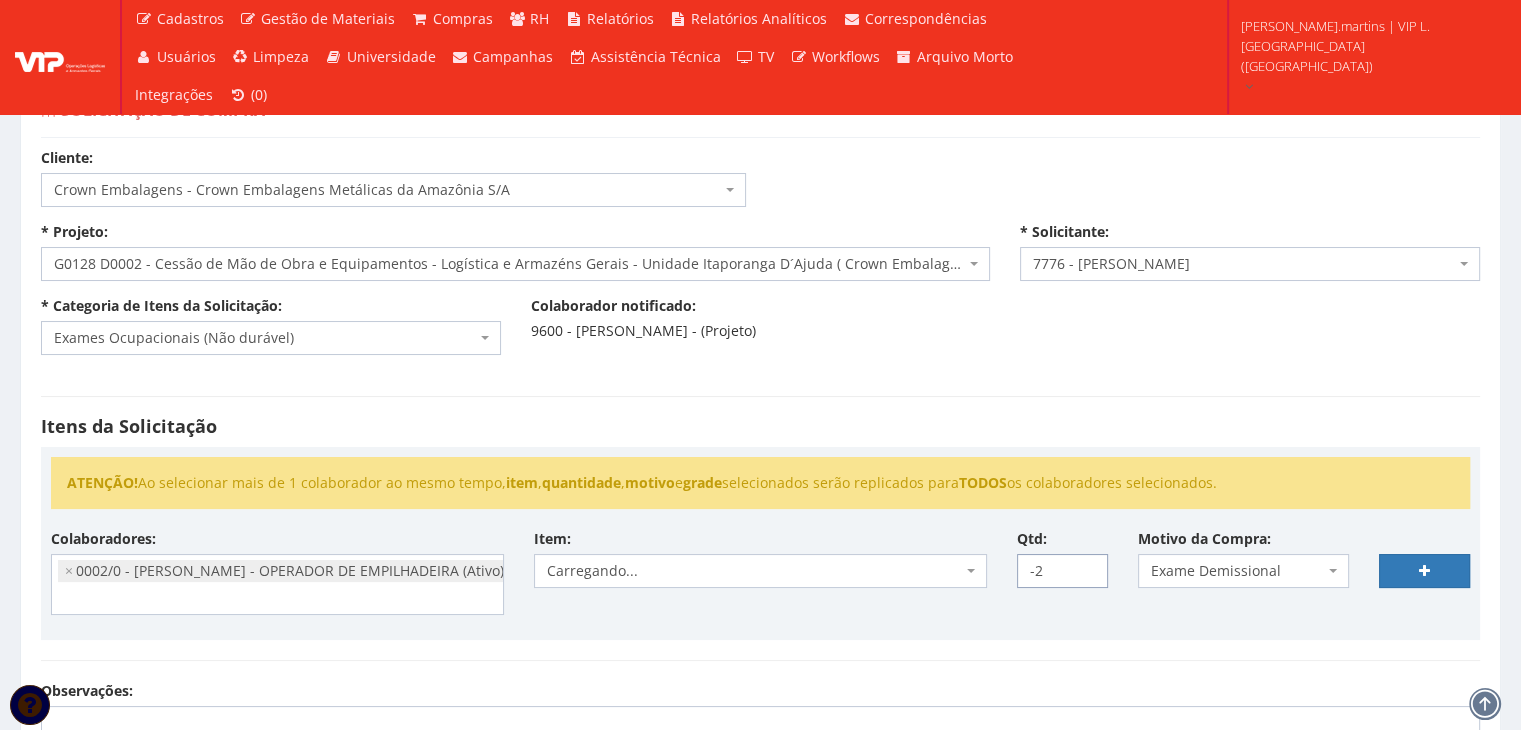 scroll, scrollTop: 200, scrollLeft: 0, axis: vertical 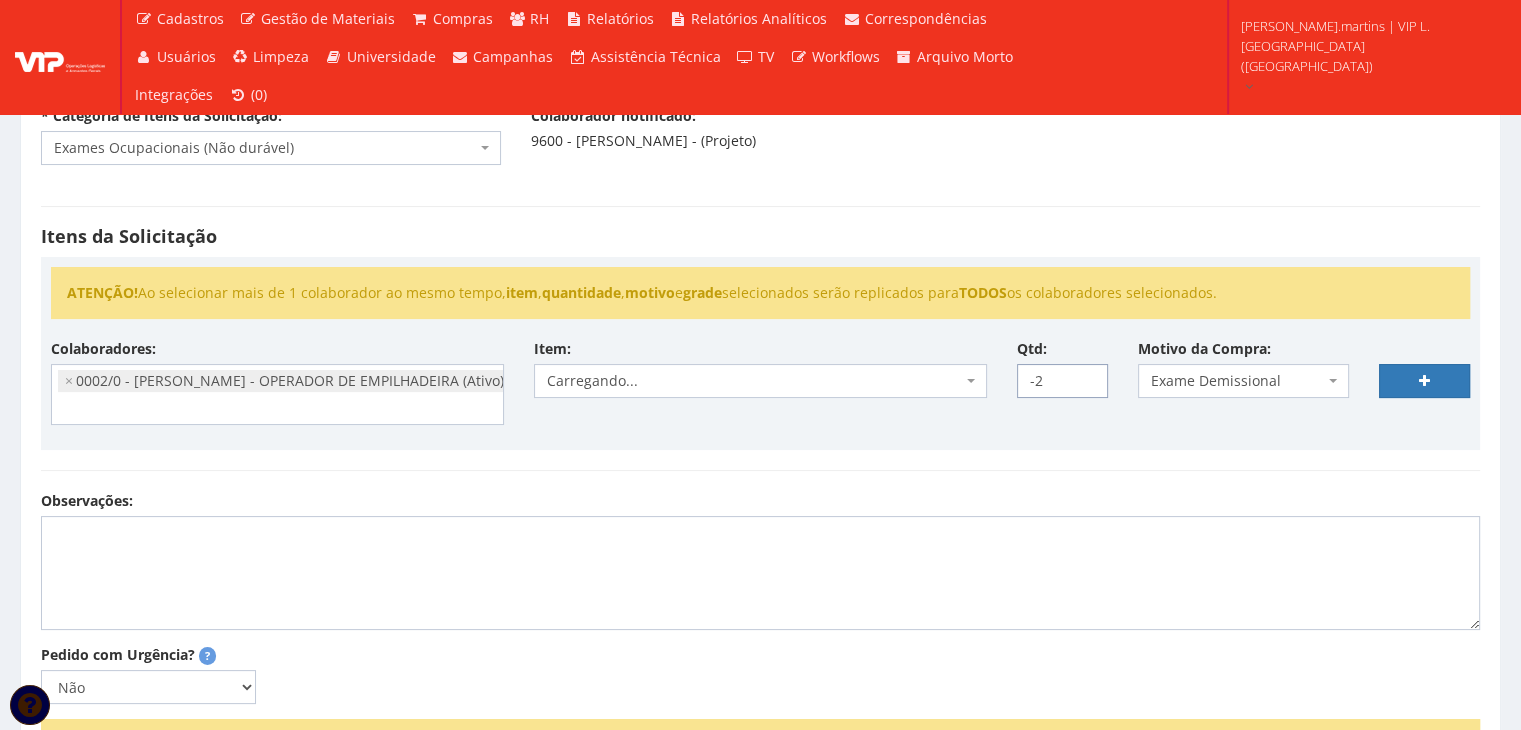 type on "-2" 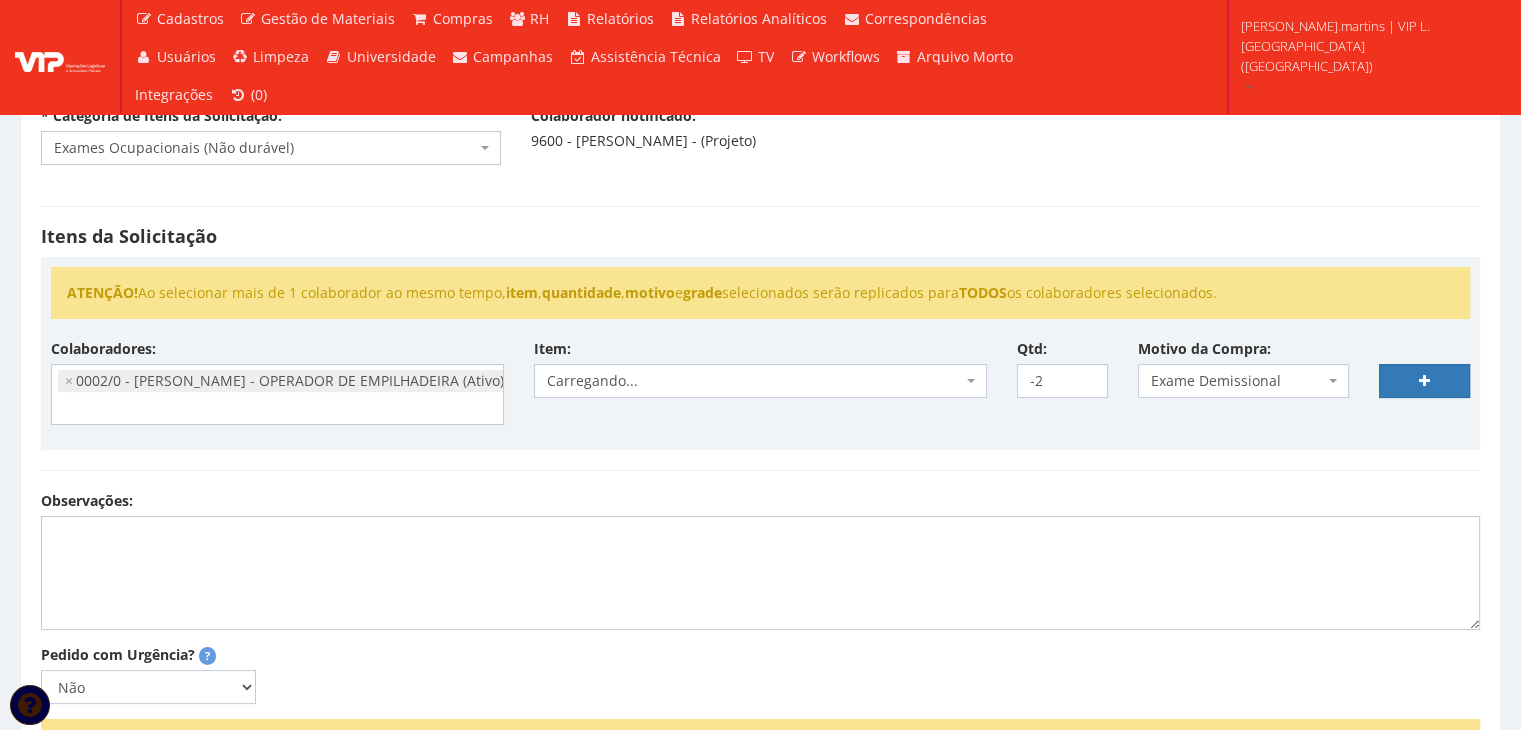 click at bounding box center [971, 381] 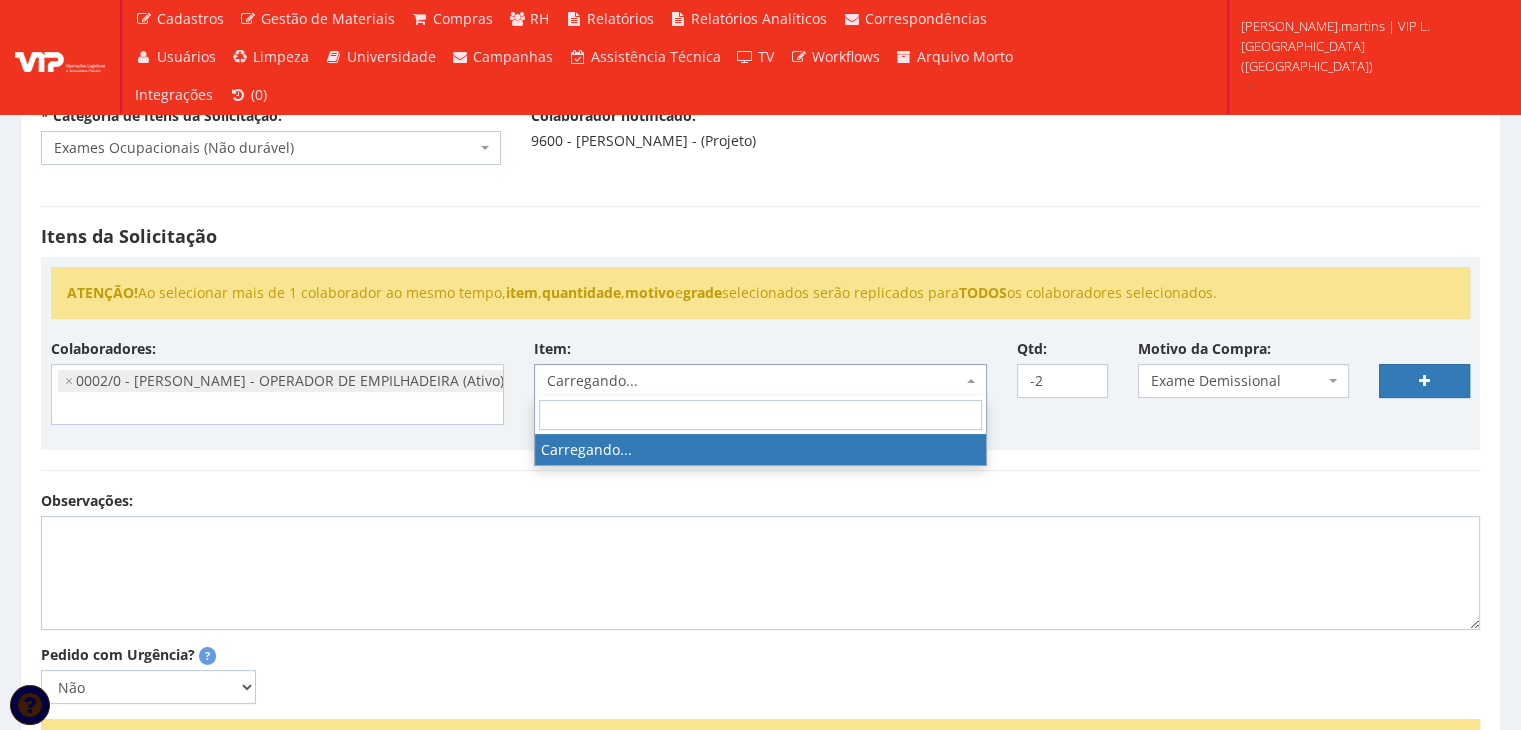 click at bounding box center (971, 381) 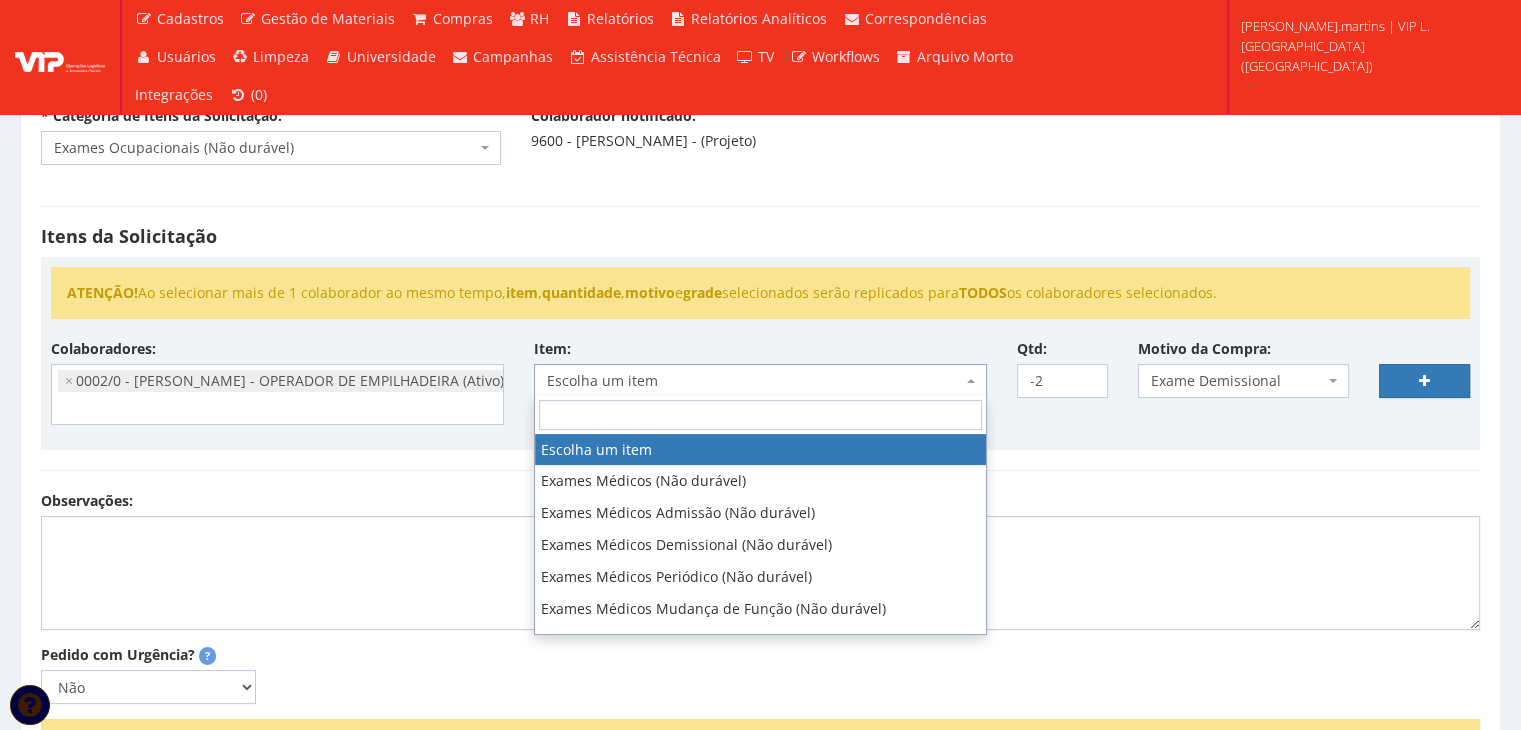 click at bounding box center [971, 381] 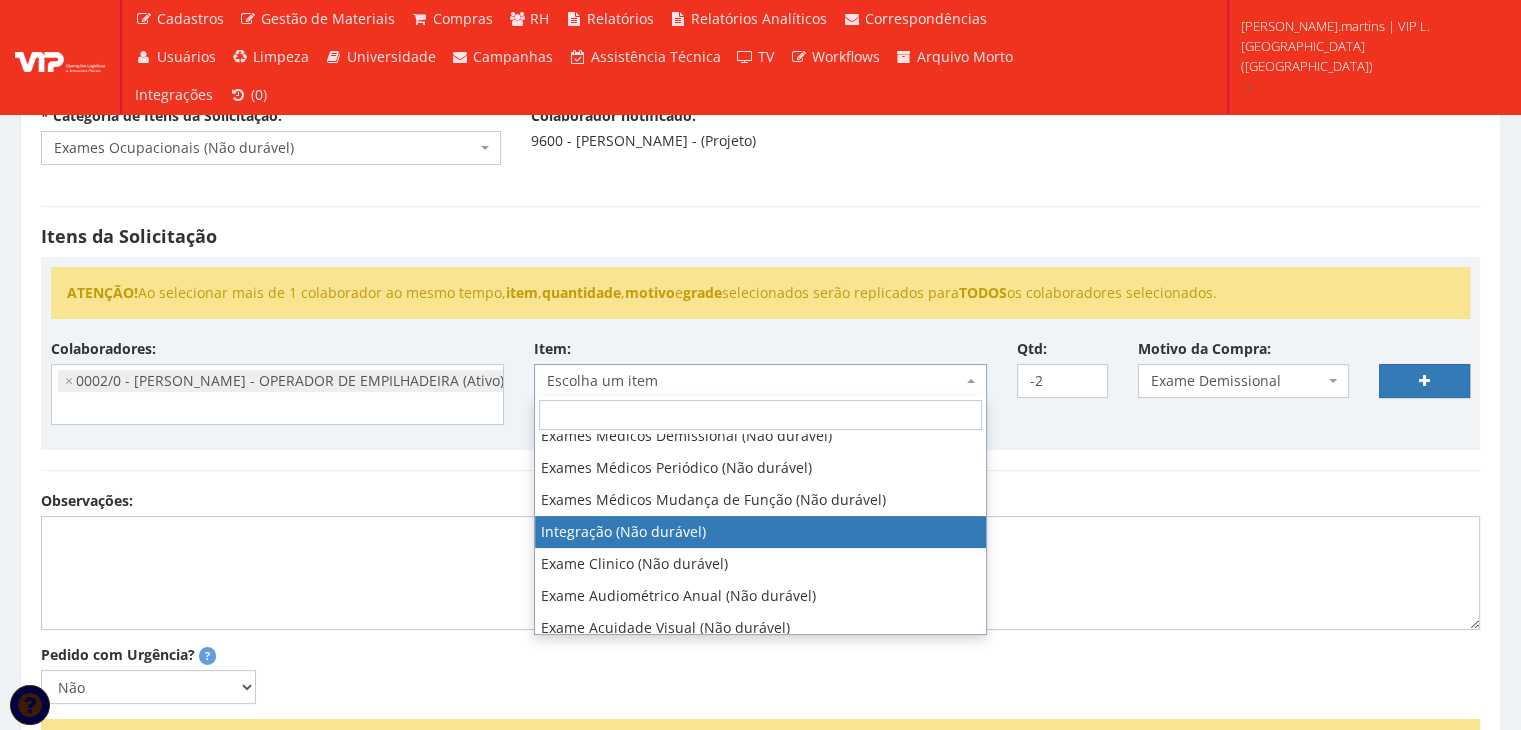 scroll, scrollTop: 133, scrollLeft: 0, axis: vertical 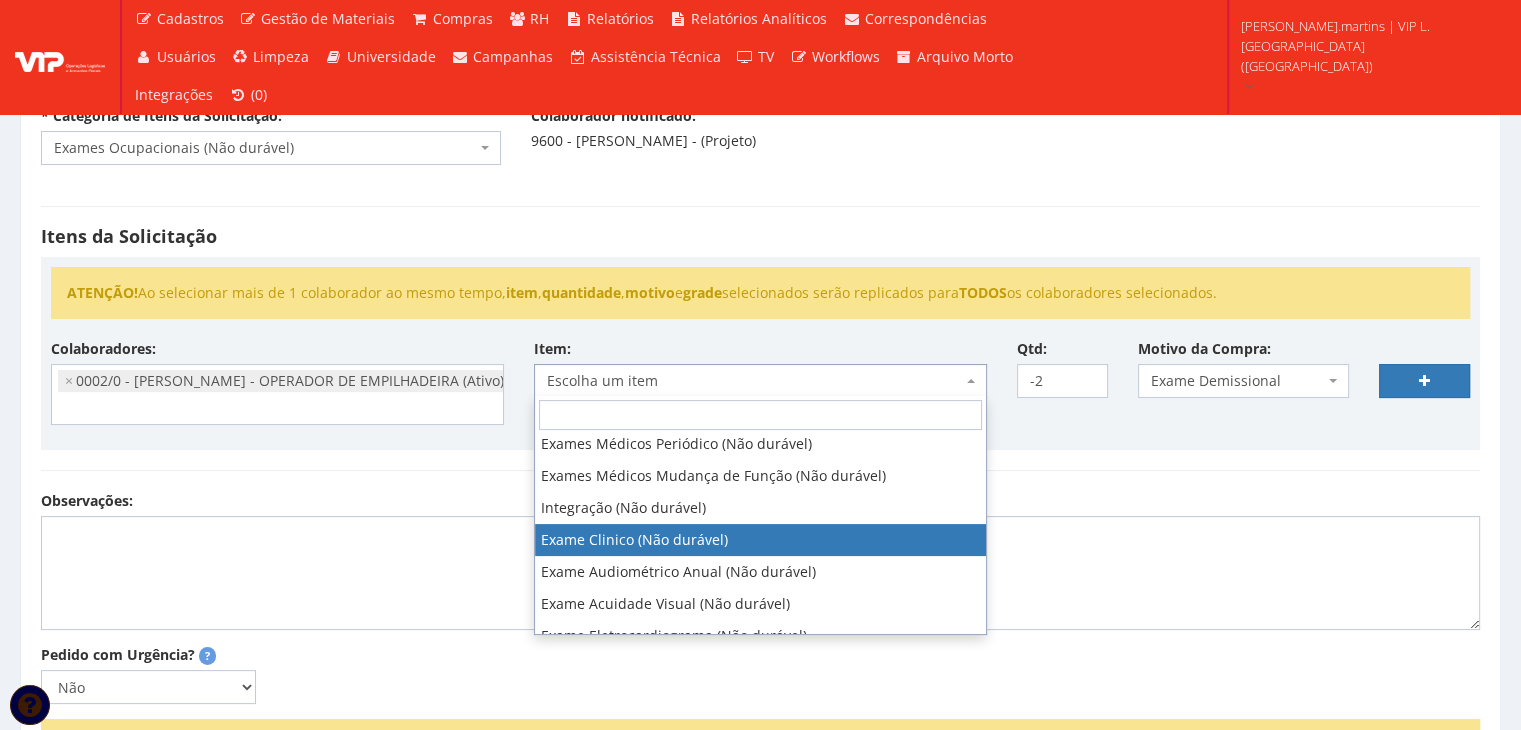 select on "564" 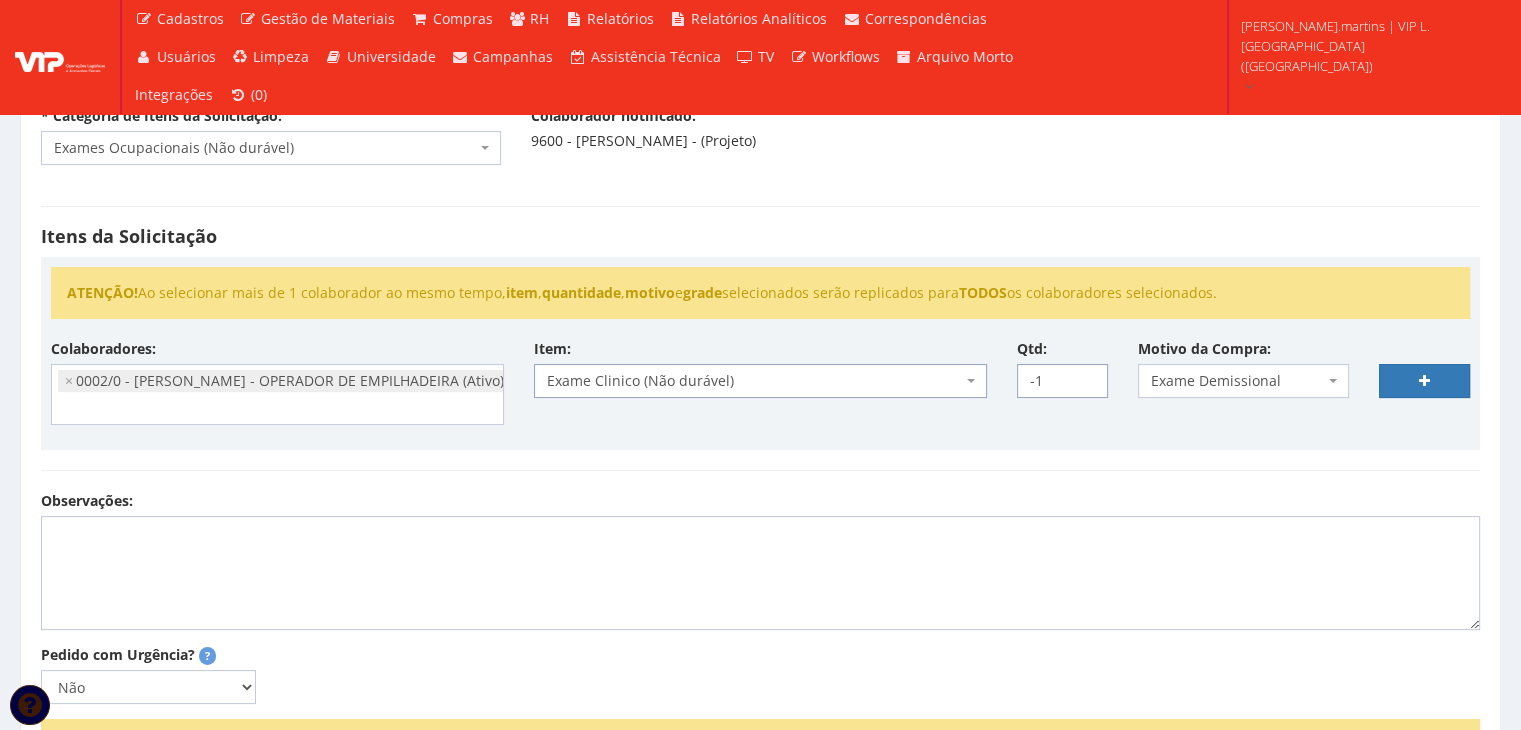 click on "-1" at bounding box center [1062, 381] 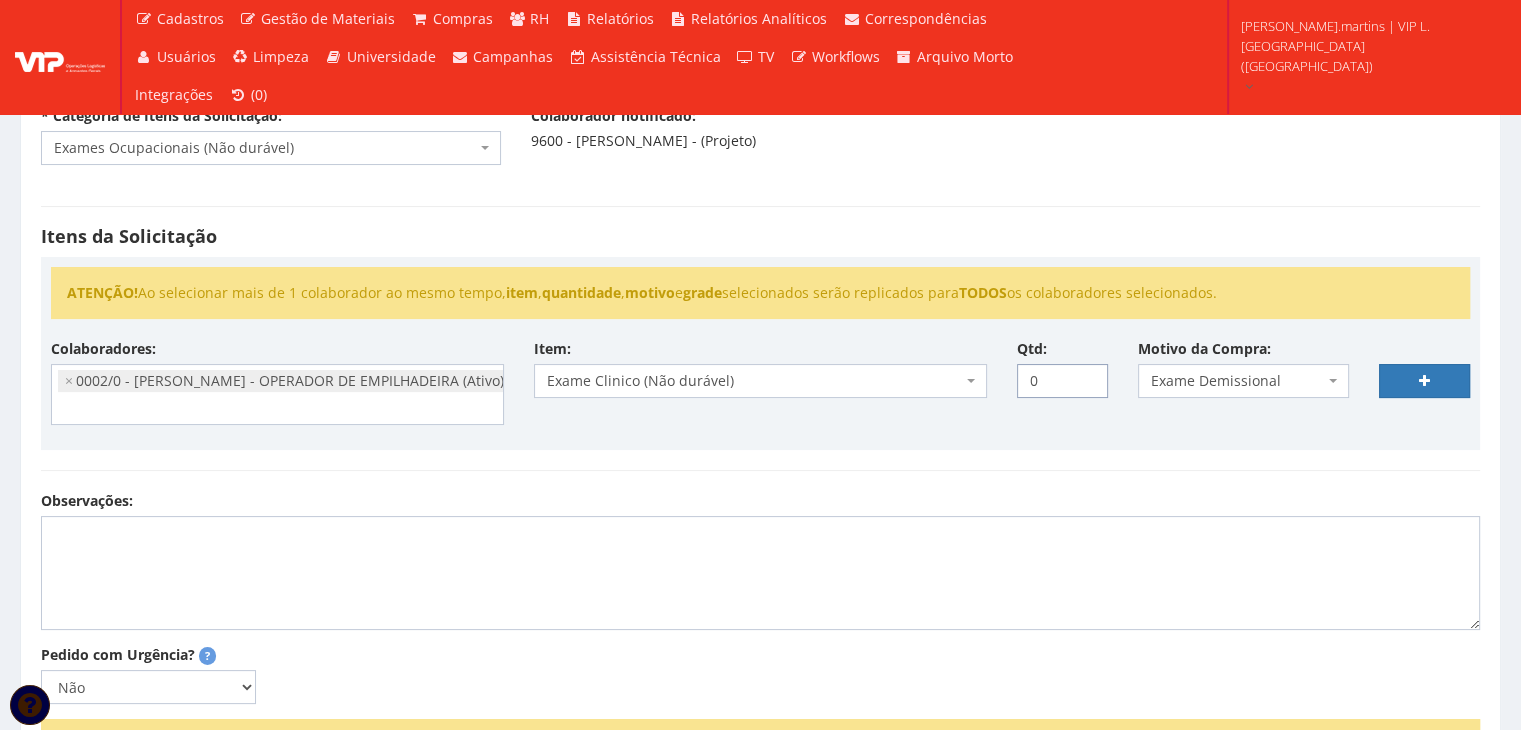click on "0" at bounding box center [1062, 381] 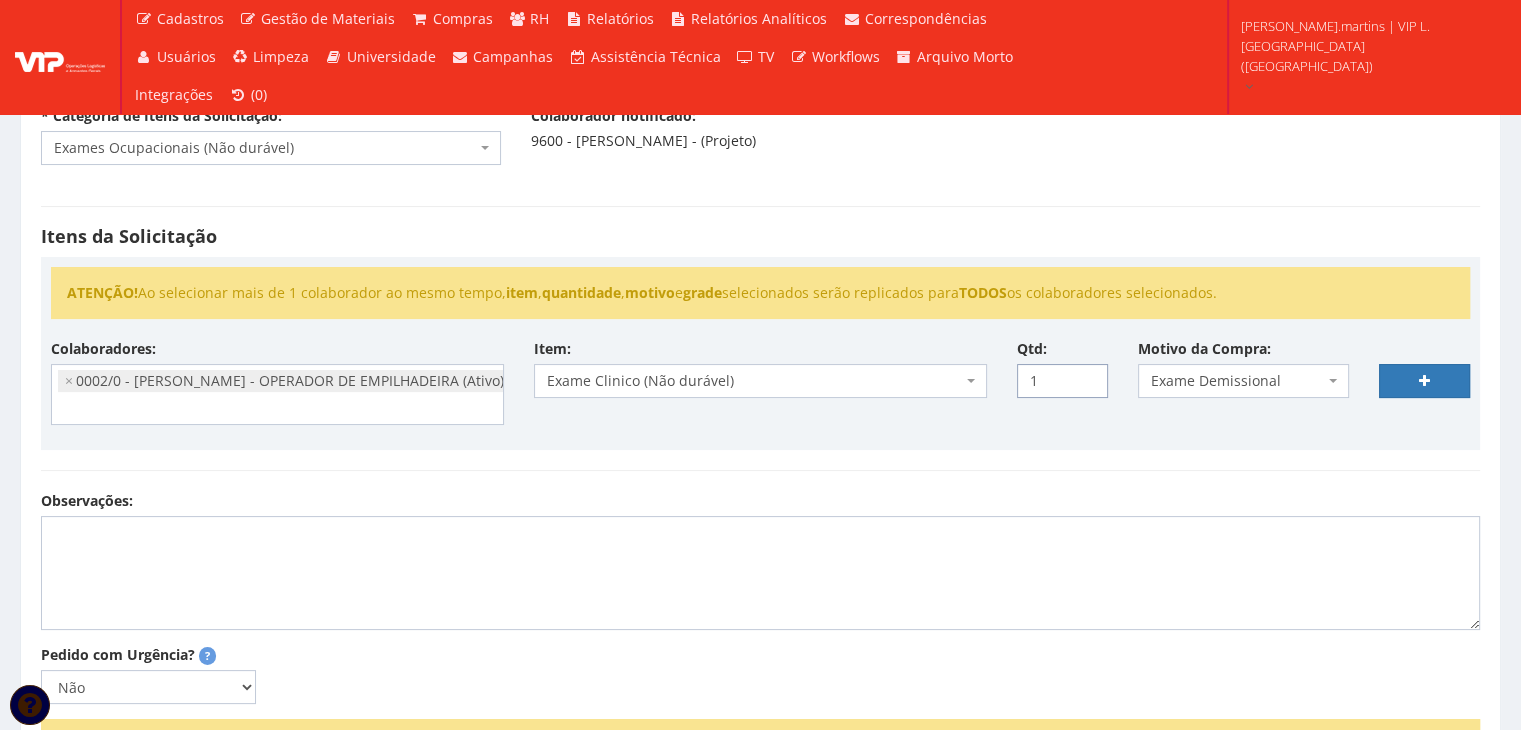type on "1" 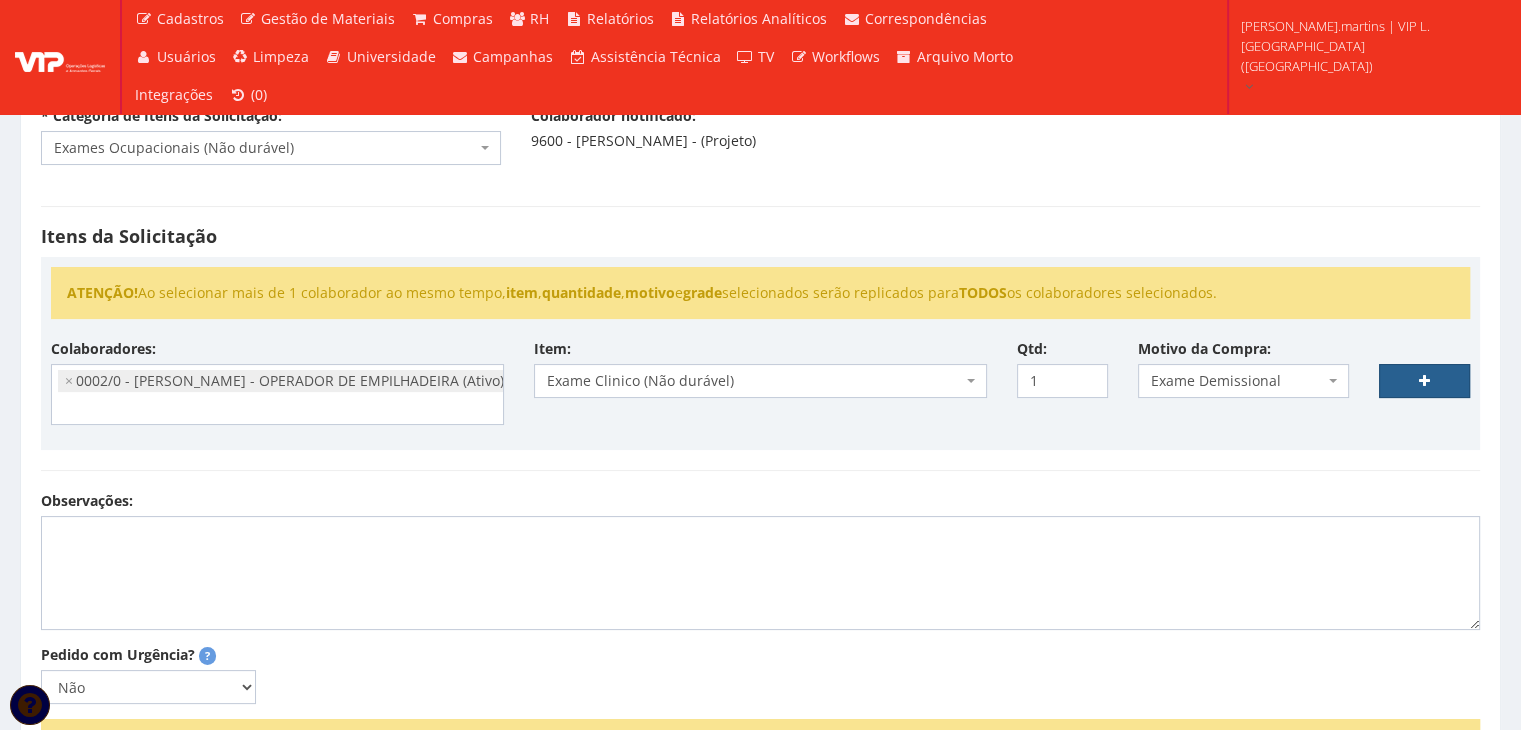 click at bounding box center [1424, 381] 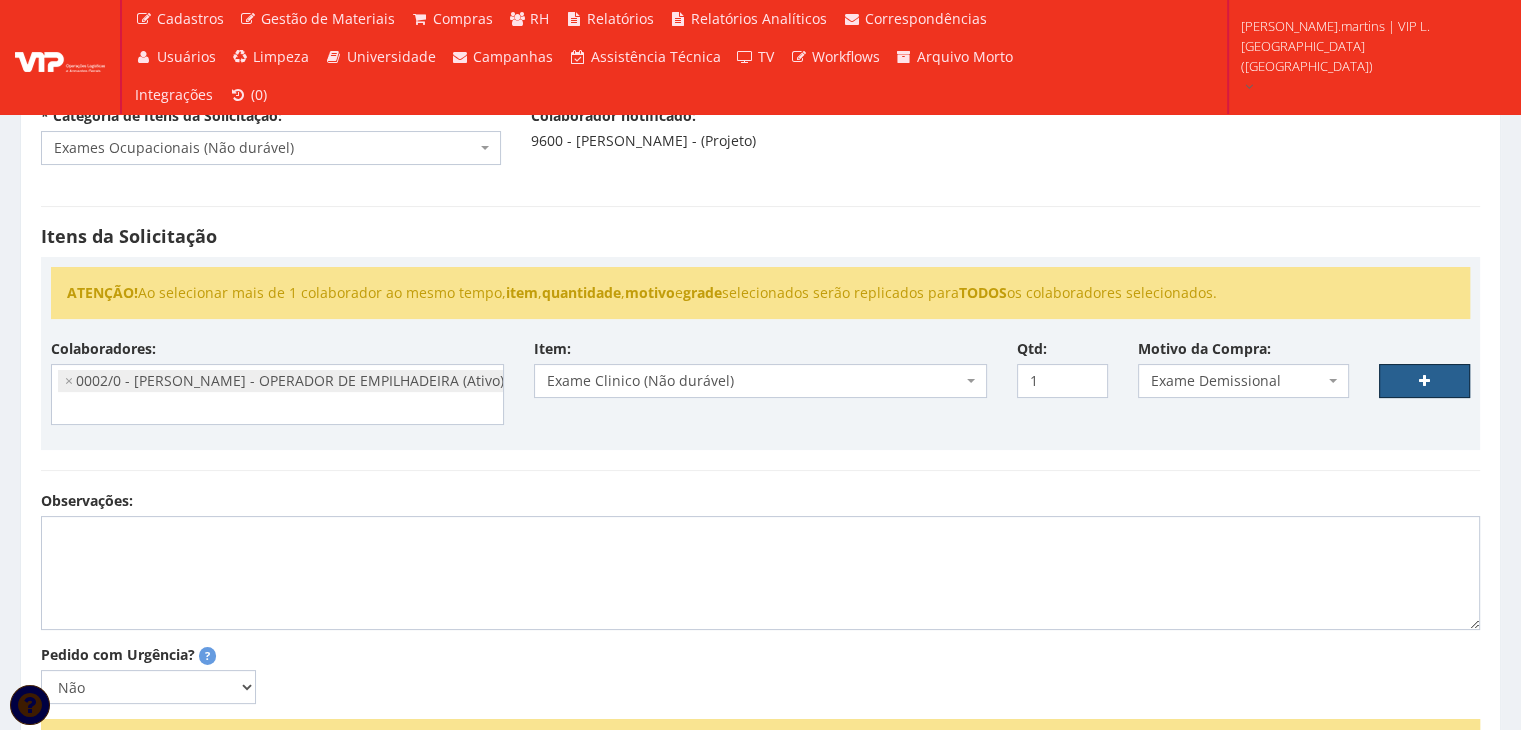 select 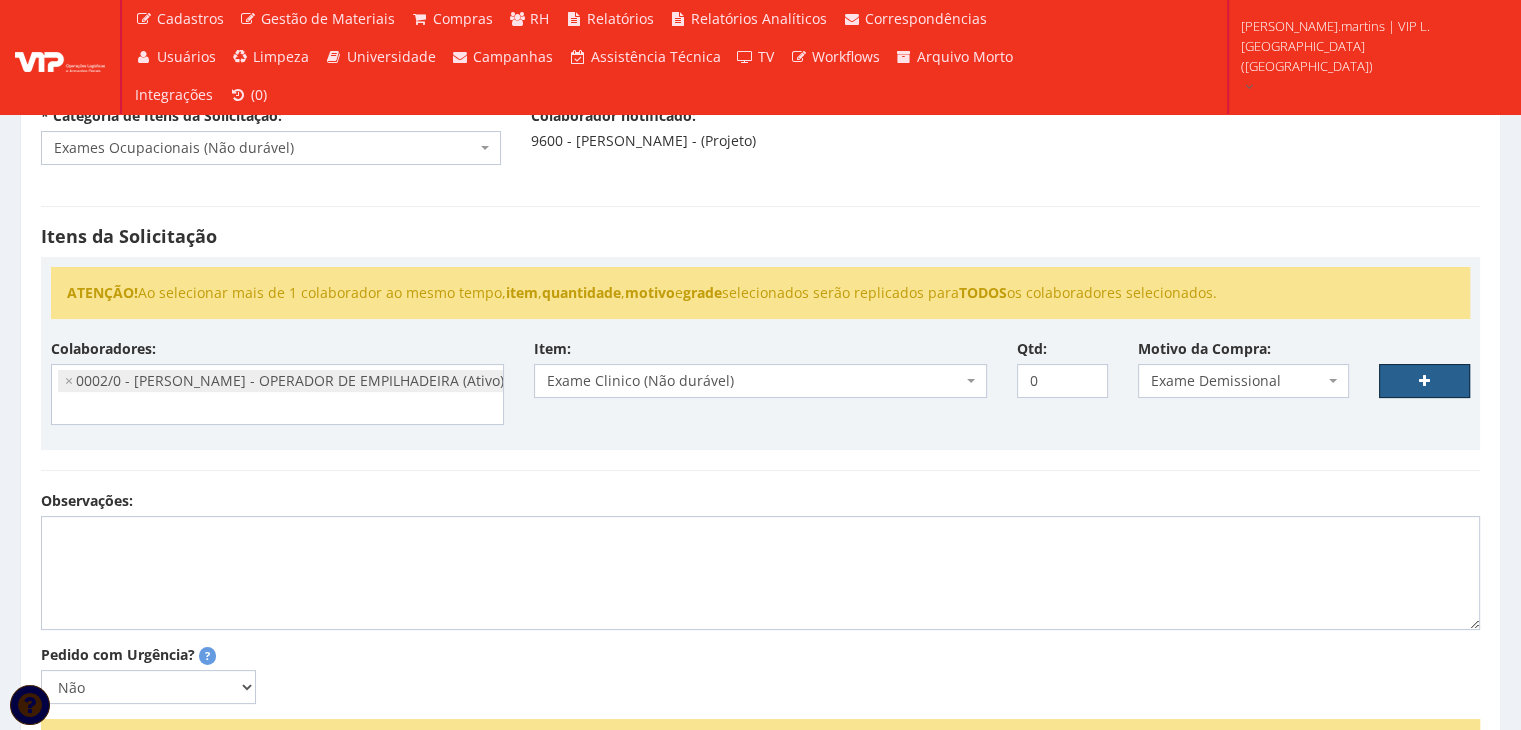 select 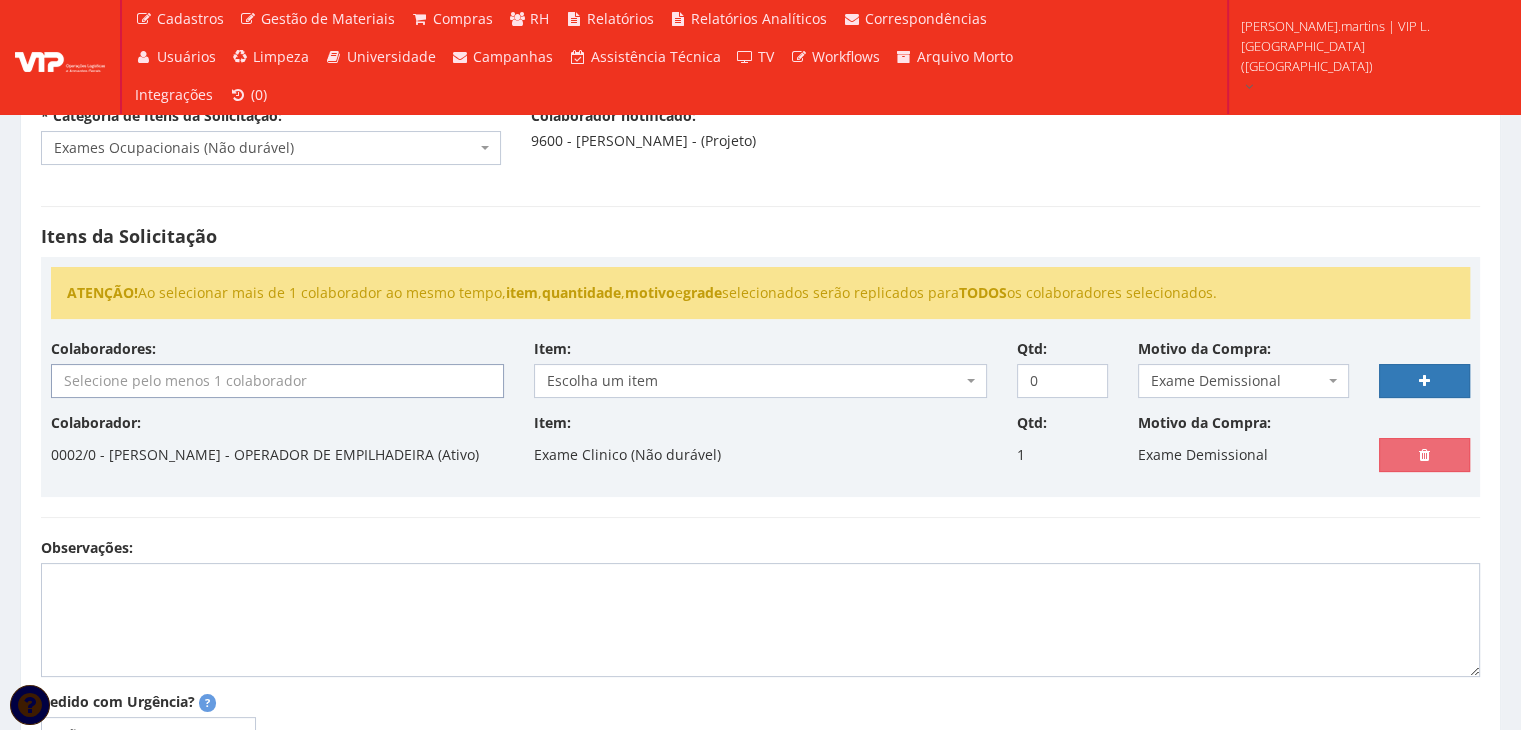 click at bounding box center [277, 381] 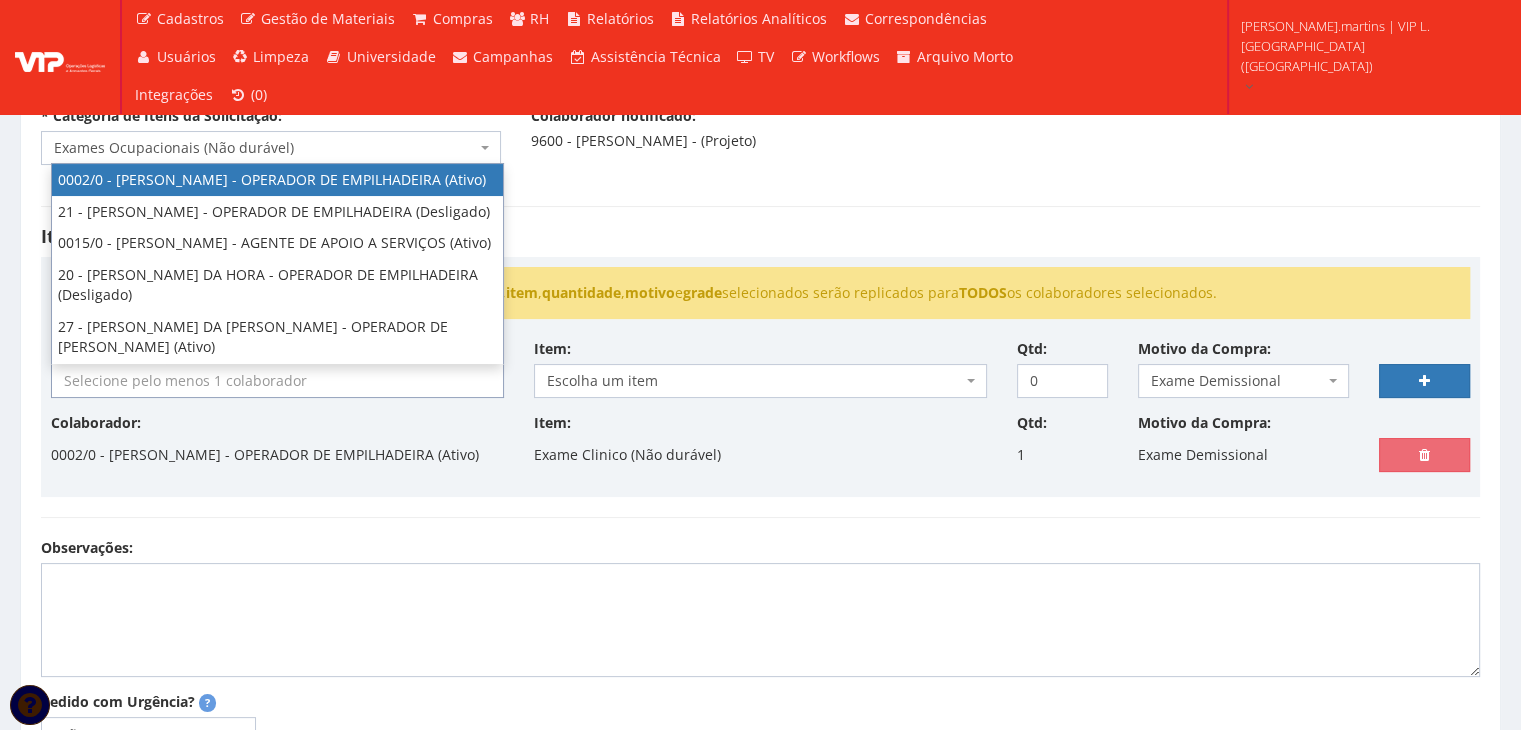 select on "715" 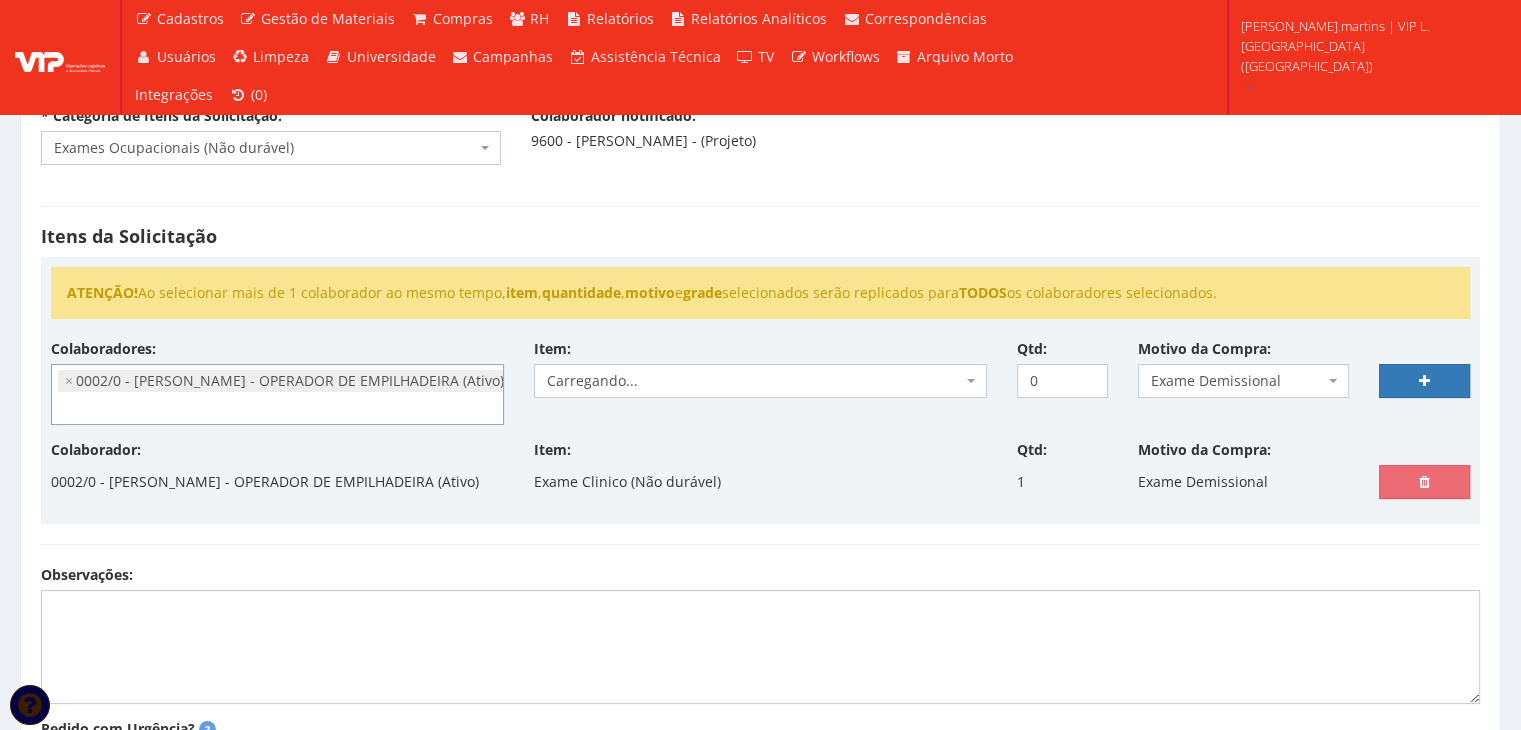 click on "Carregando..." at bounding box center (754, 381) 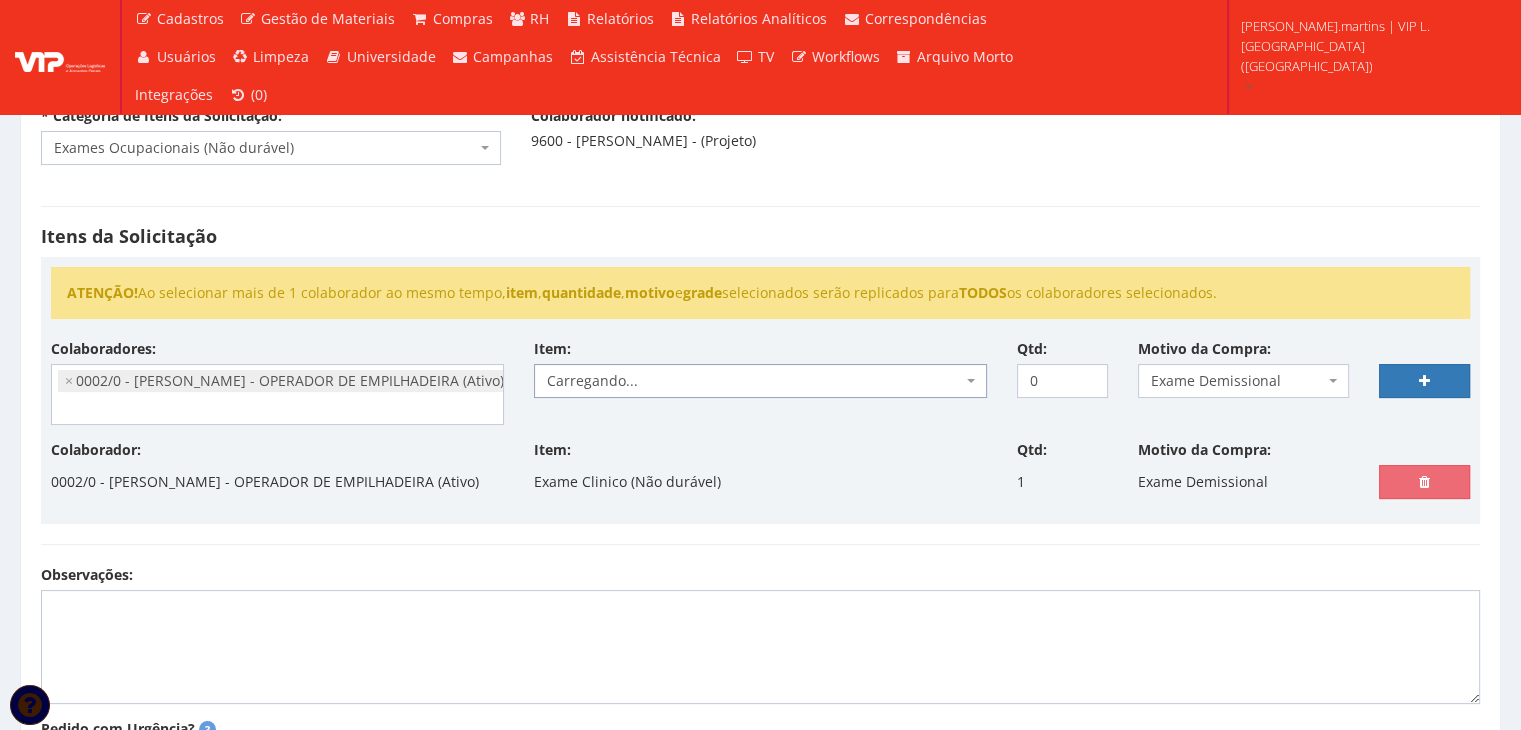 click on "Carregando..." at bounding box center (754, 381) 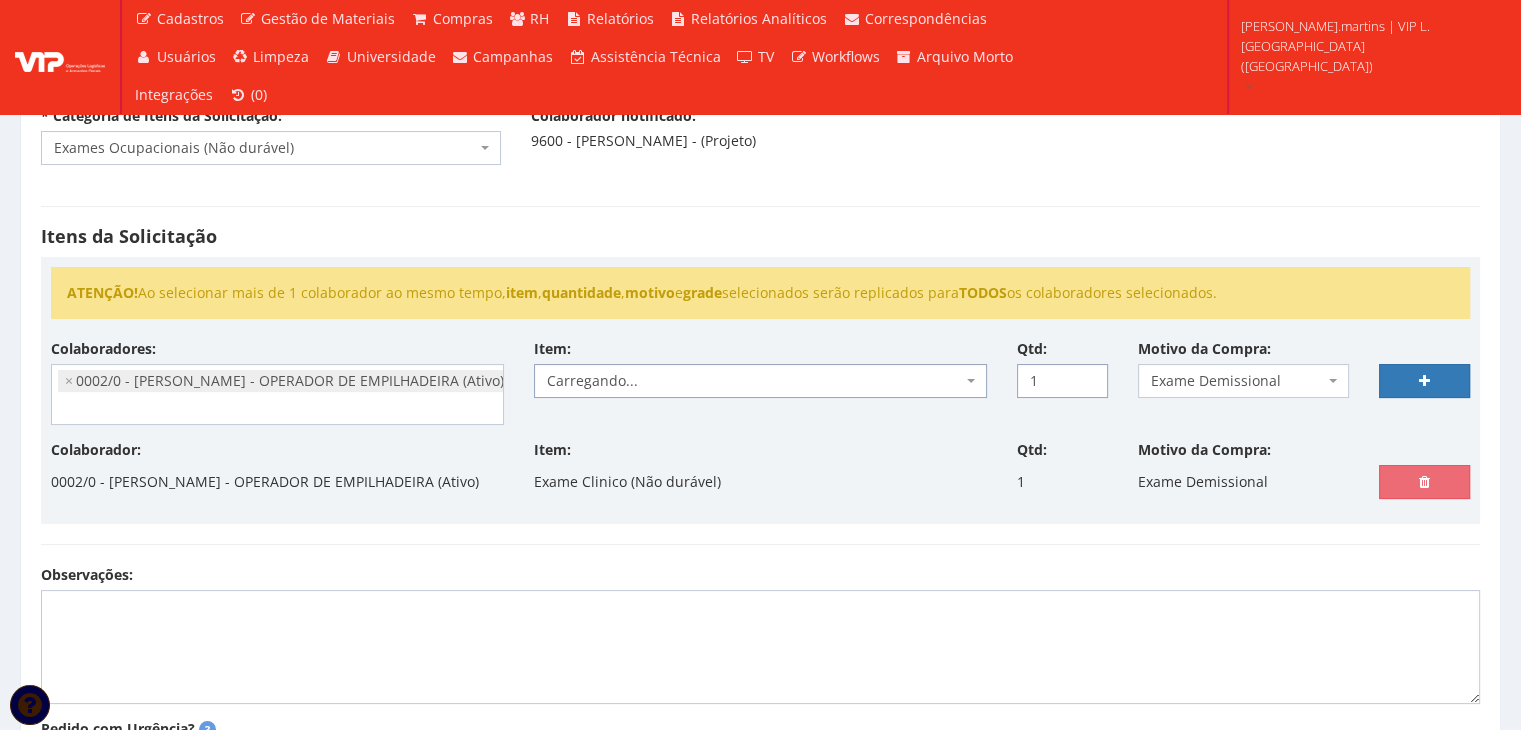 type on "1" 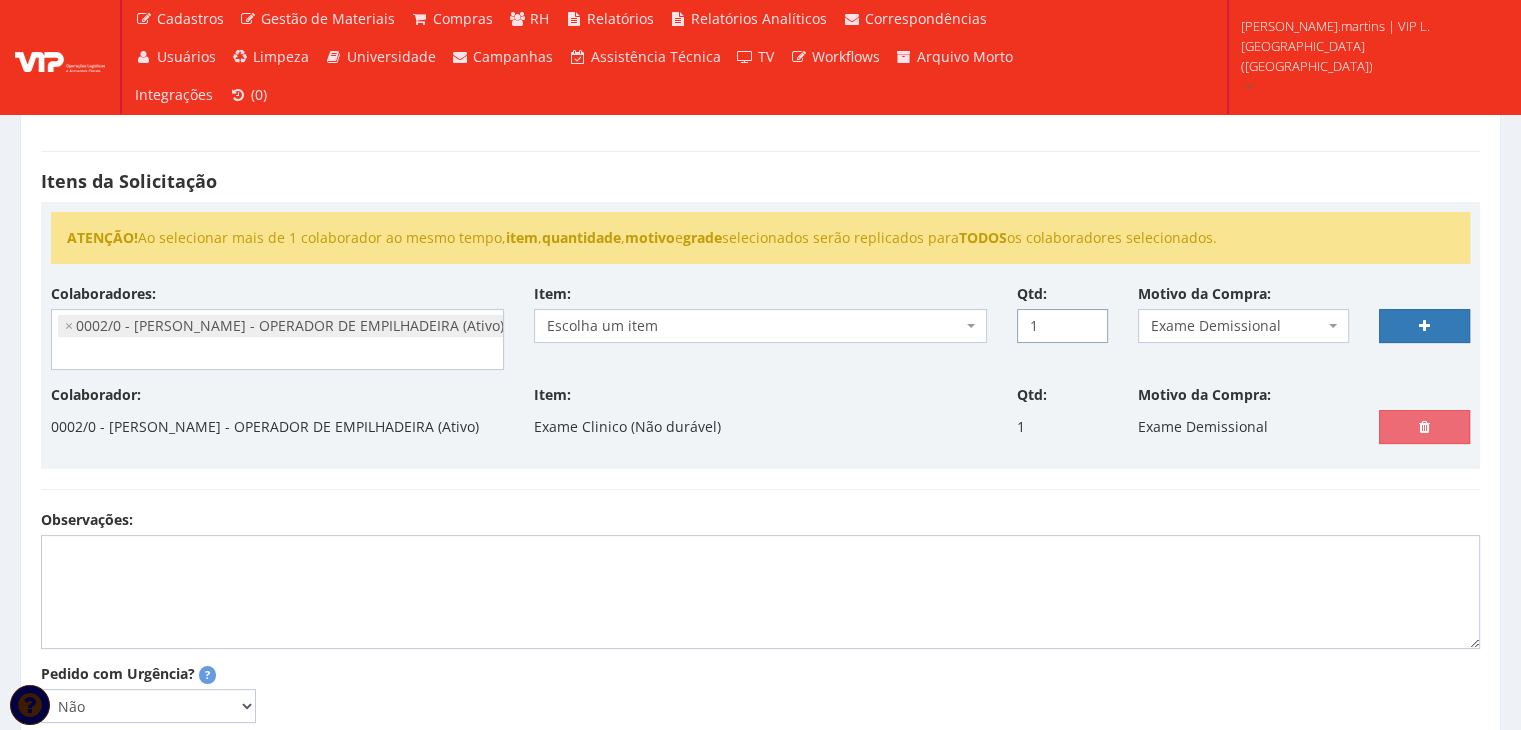scroll, scrollTop: 333, scrollLeft: 0, axis: vertical 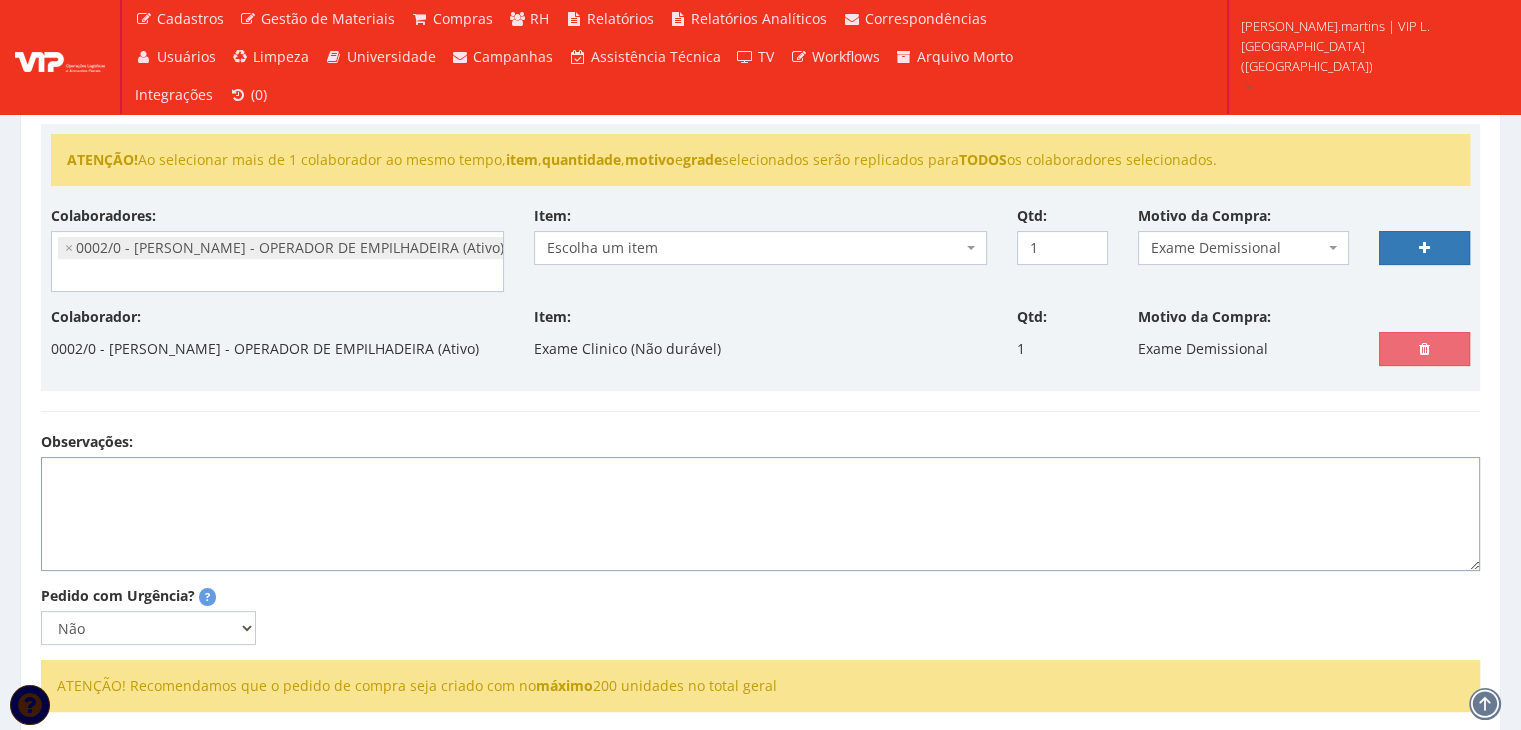 click on "Observações:" at bounding box center [760, 514] 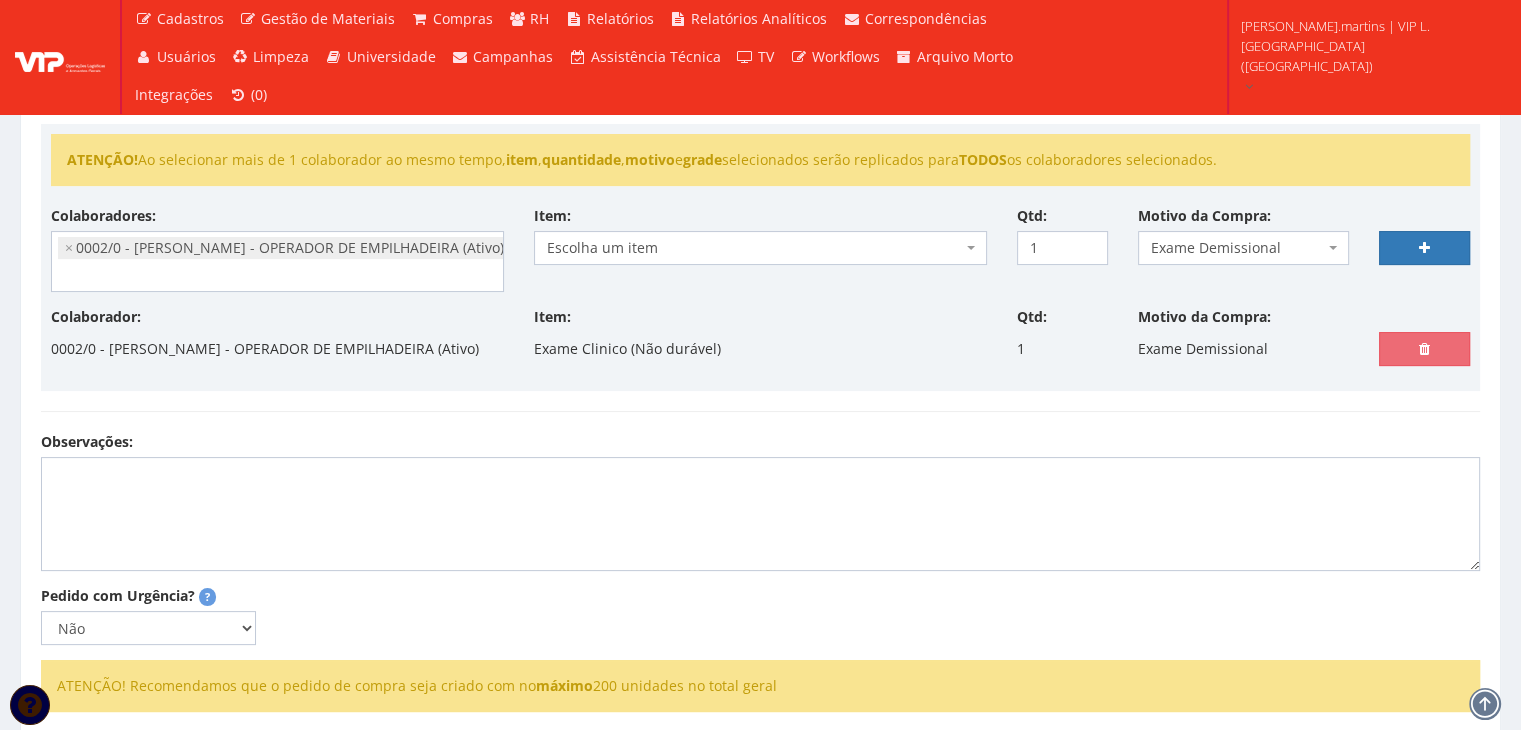 click on "Escolha um item" at bounding box center [760, 248] 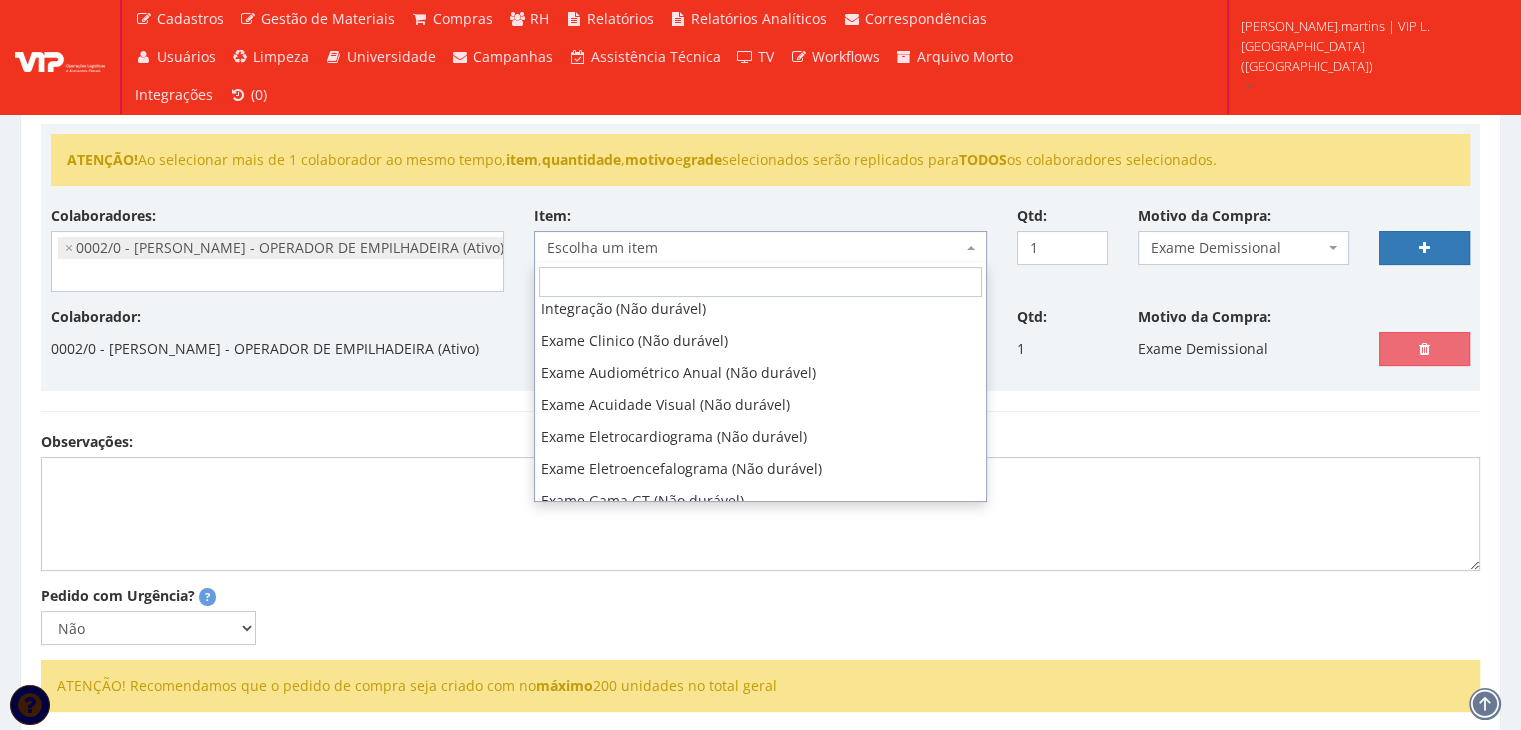 scroll, scrollTop: 200, scrollLeft: 0, axis: vertical 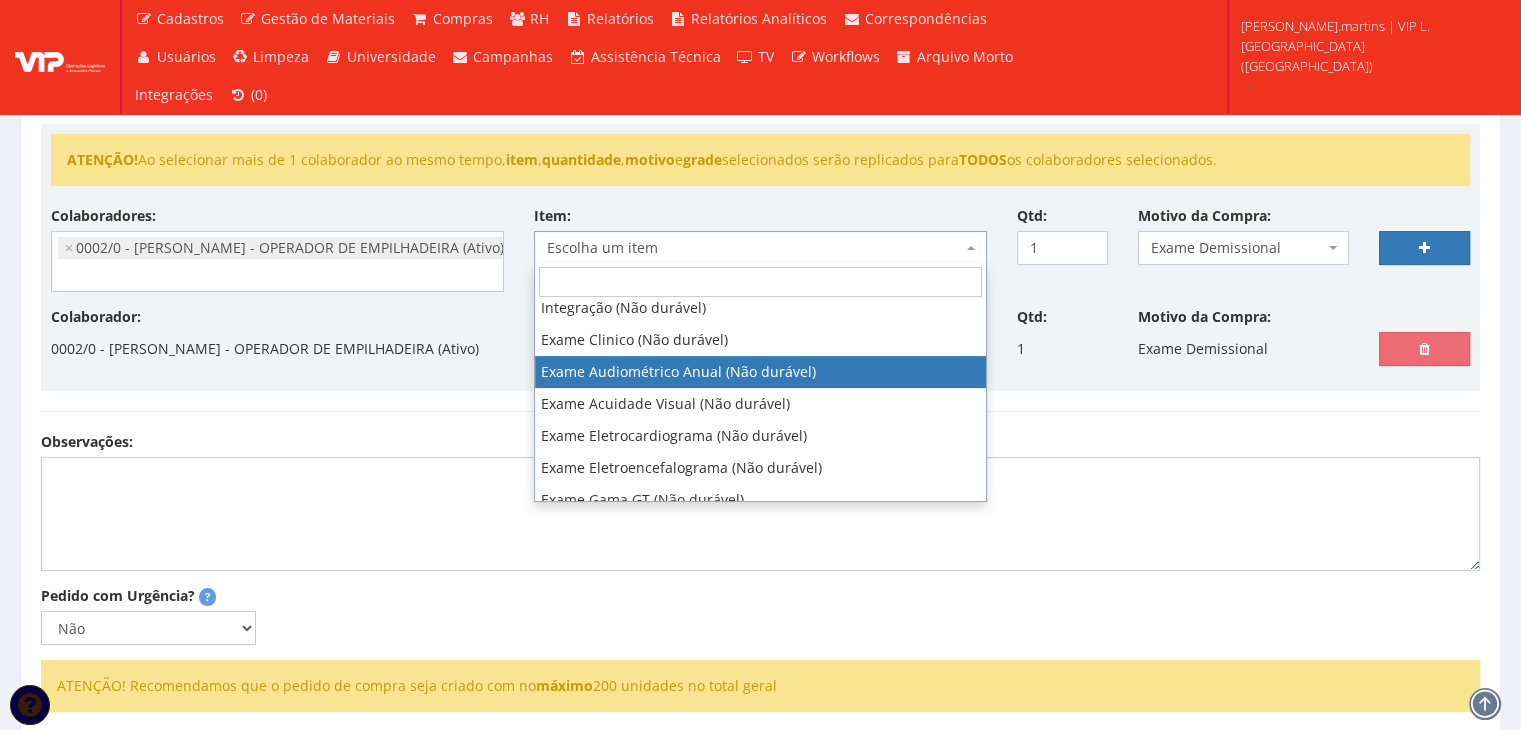 select on "565" 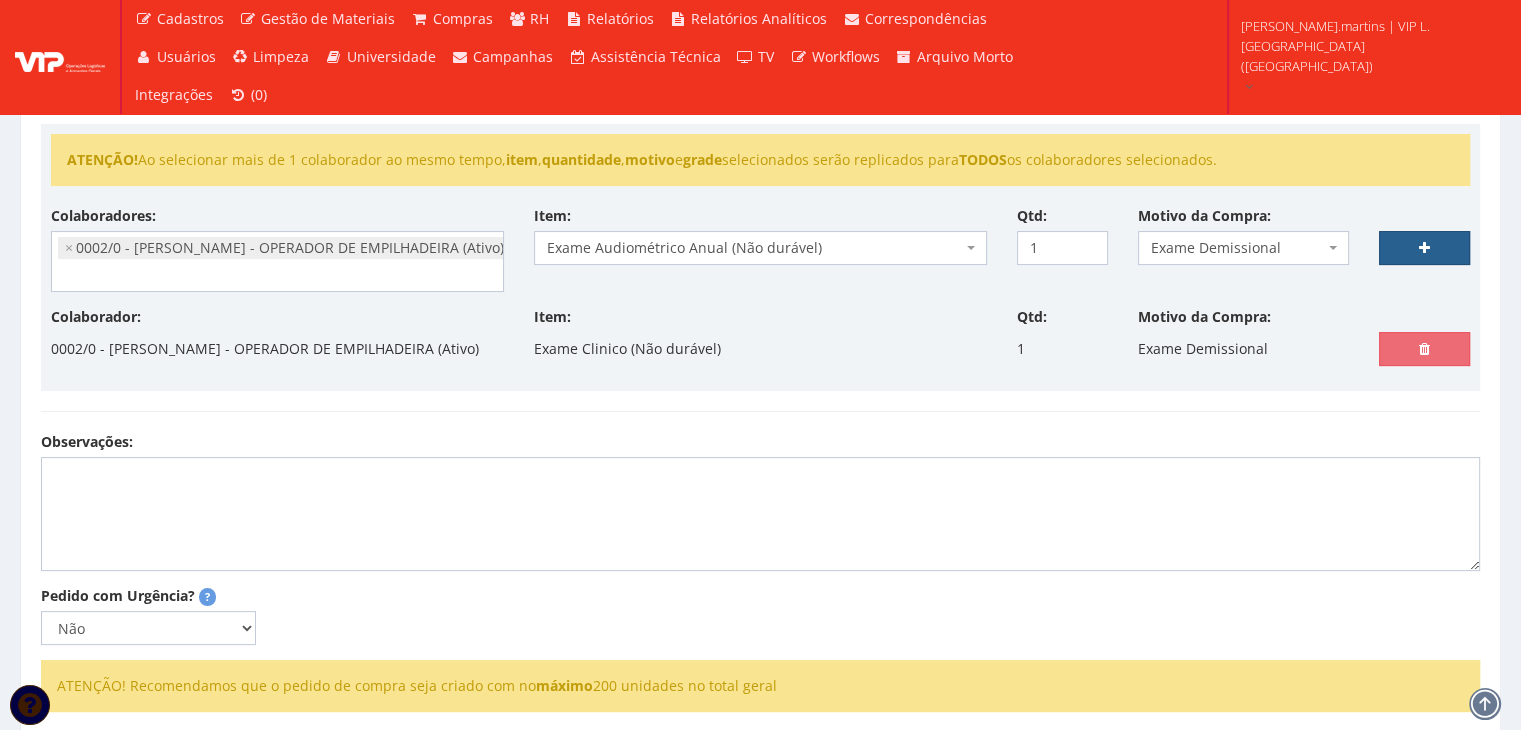 drag, startPoint x: 1440, startPoint y: 243, endPoint x: 1038, endPoint y: 382, distance: 425.35278 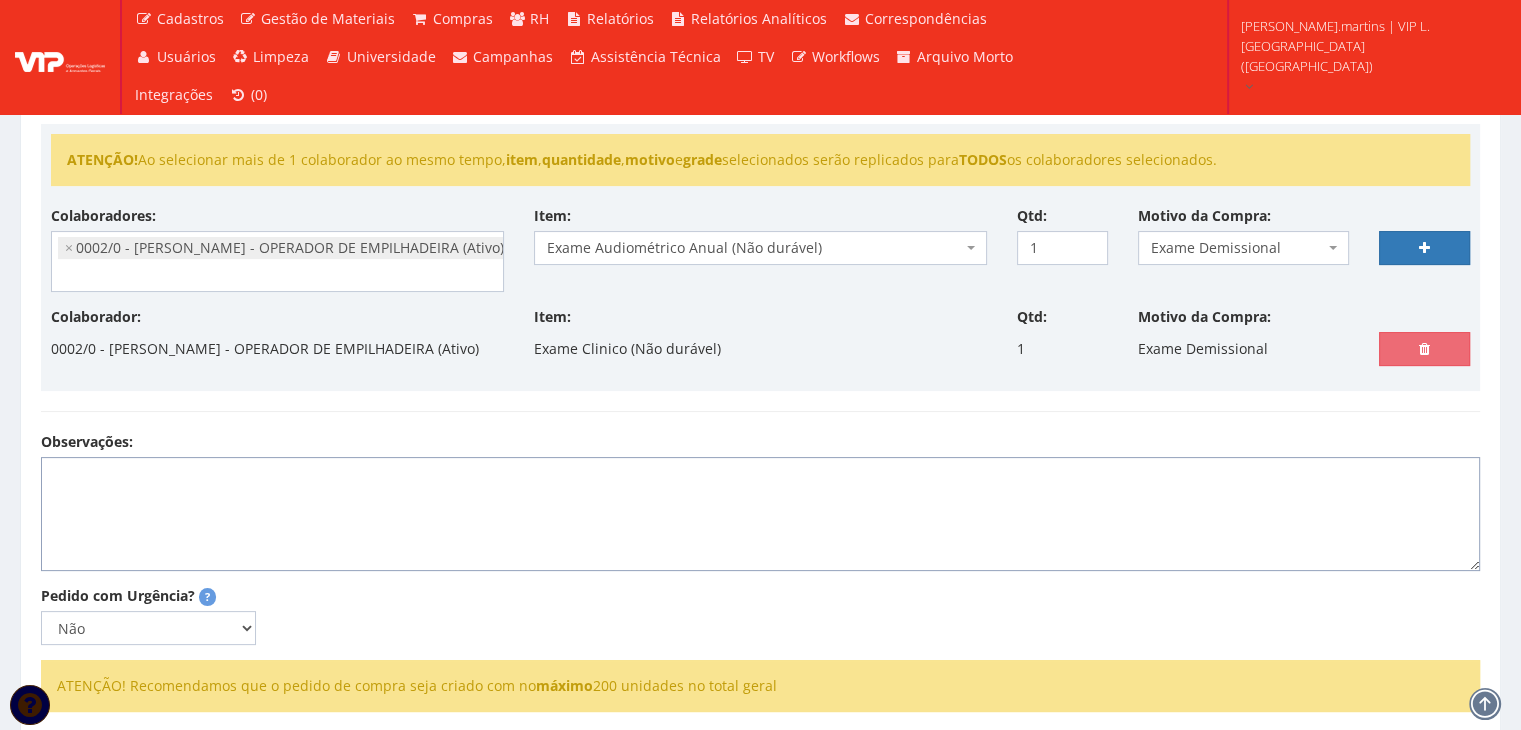 click on "Observações:" at bounding box center (760, 514) 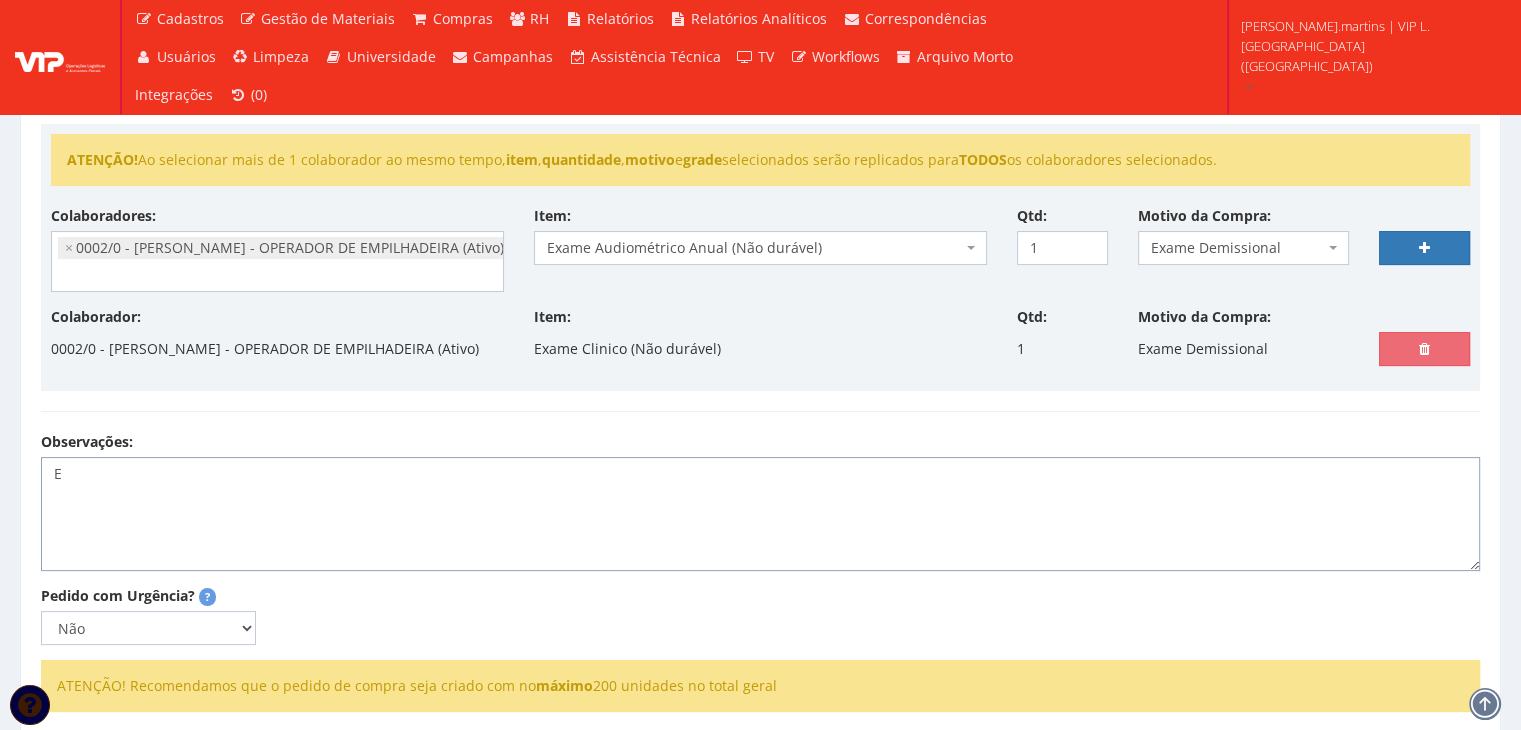 select 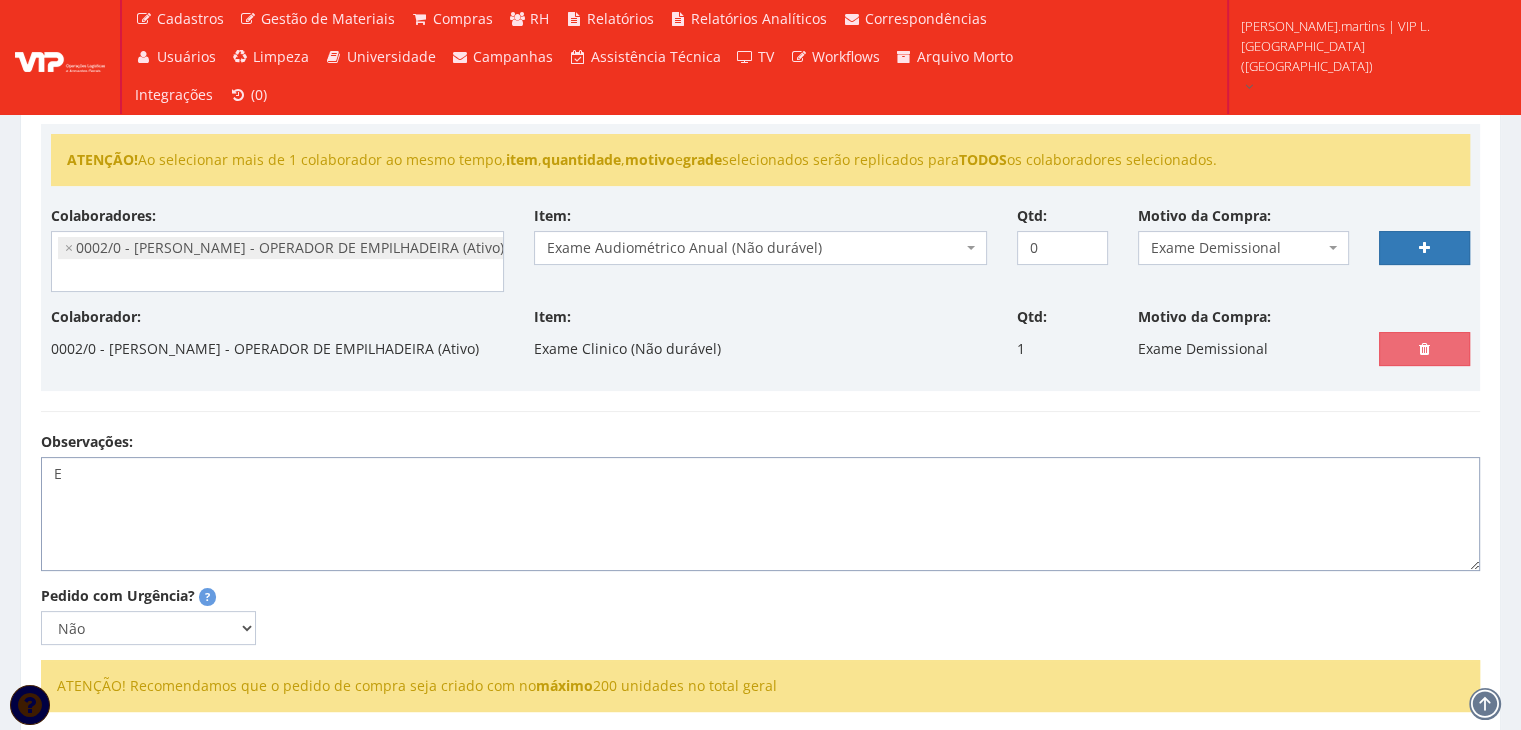 select 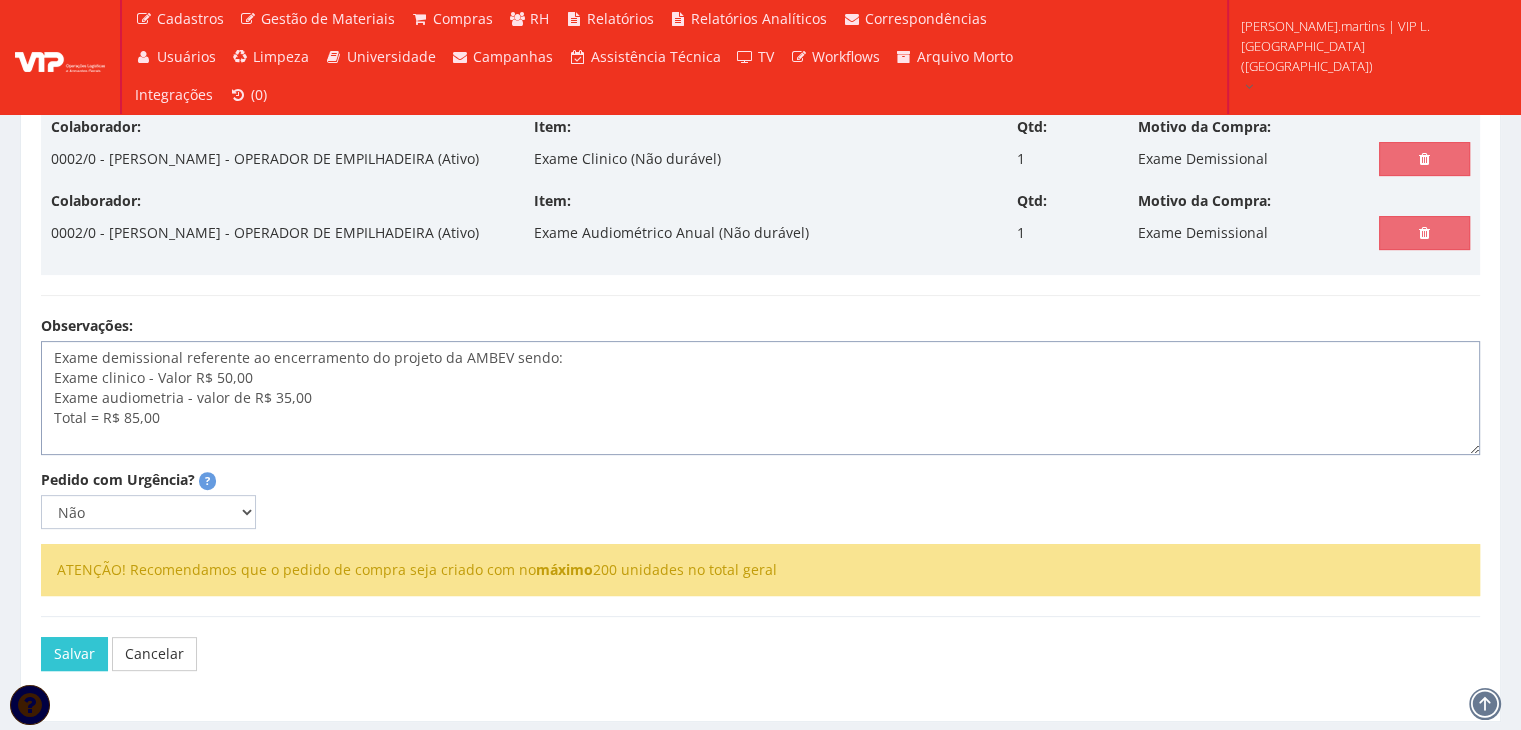scroll, scrollTop: 592, scrollLeft: 0, axis: vertical 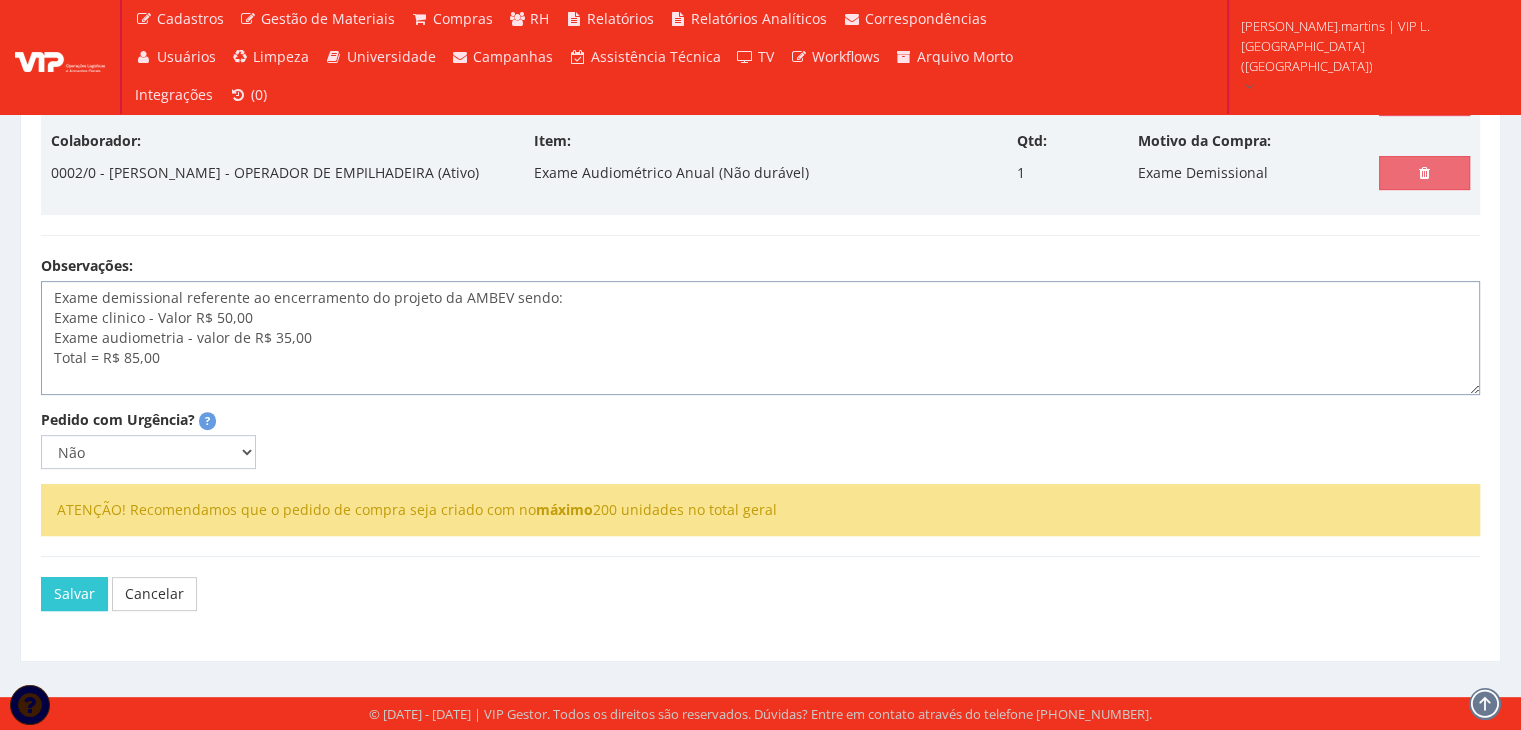 type on "Exame demissional referente ao encerramento do projeto da AMBEV sendo:
Exame clinico - Valor R$ 50,00
Exame audiometria - valor de R$ 35,00
Total = R$ 85,00" 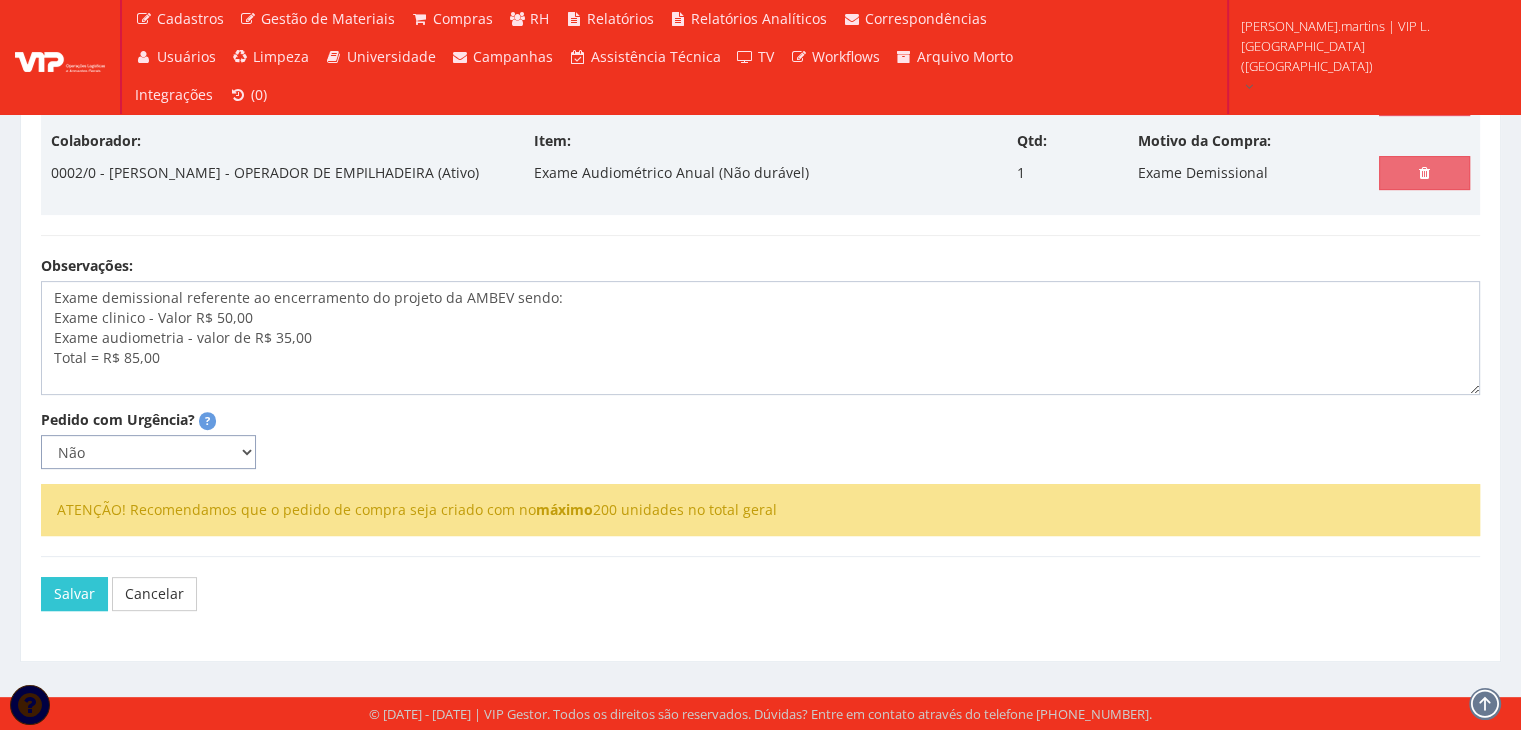 click on "Não Sim" at bounding box center [148, 452] 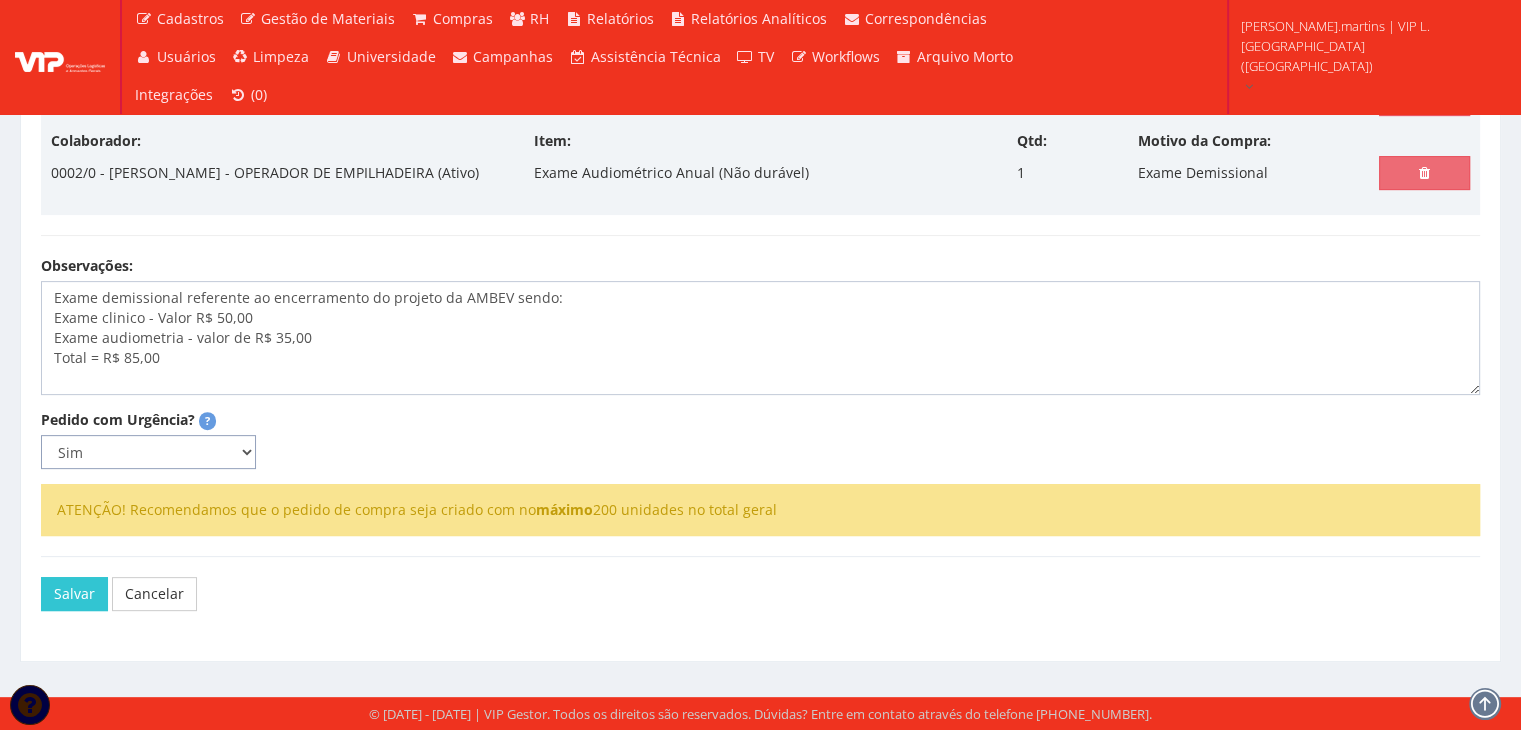 click on "Não Sim" at bounding box center (148, 452) 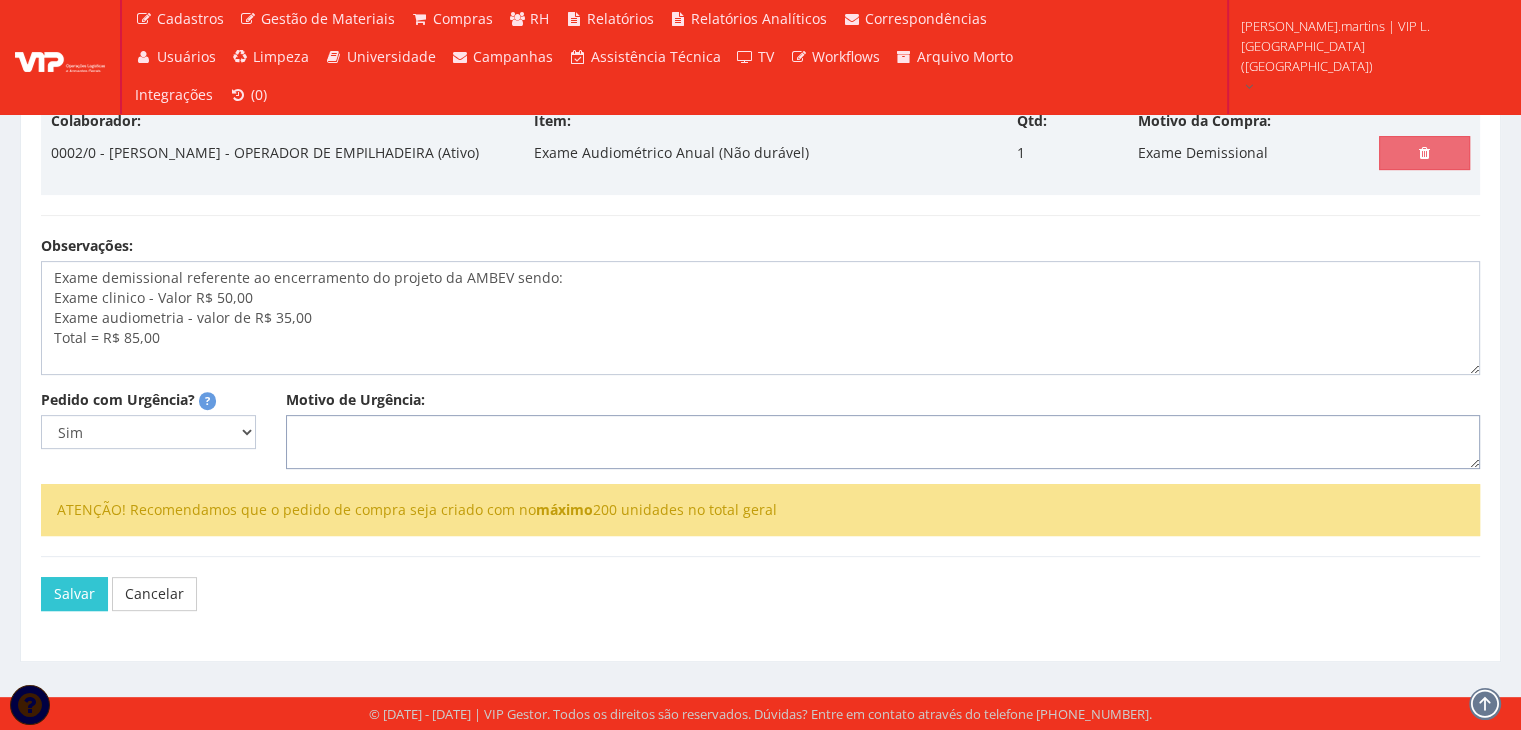 click on "Motivo de Urgência:" at bounding box center (883, 442) 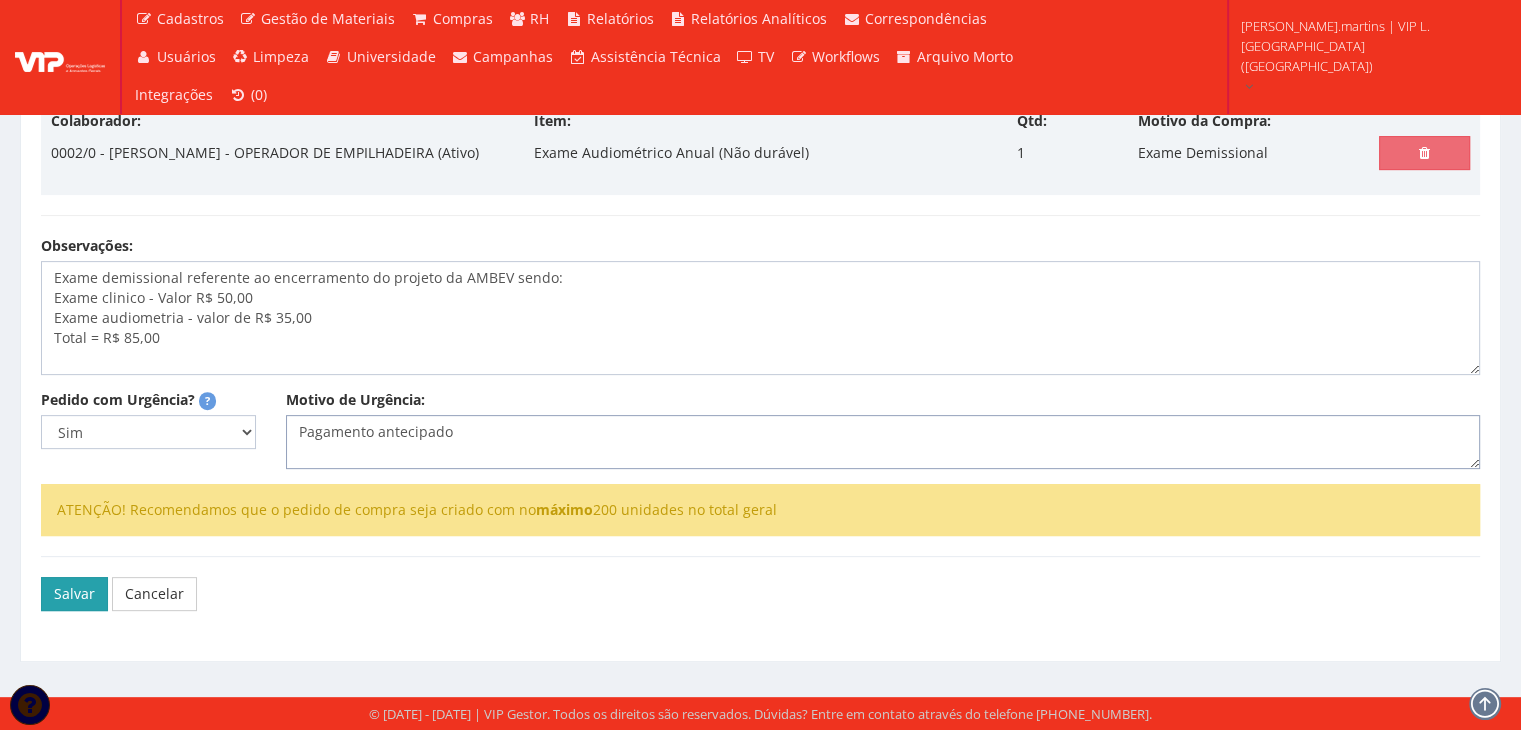 type on "Pagamento antecipado" 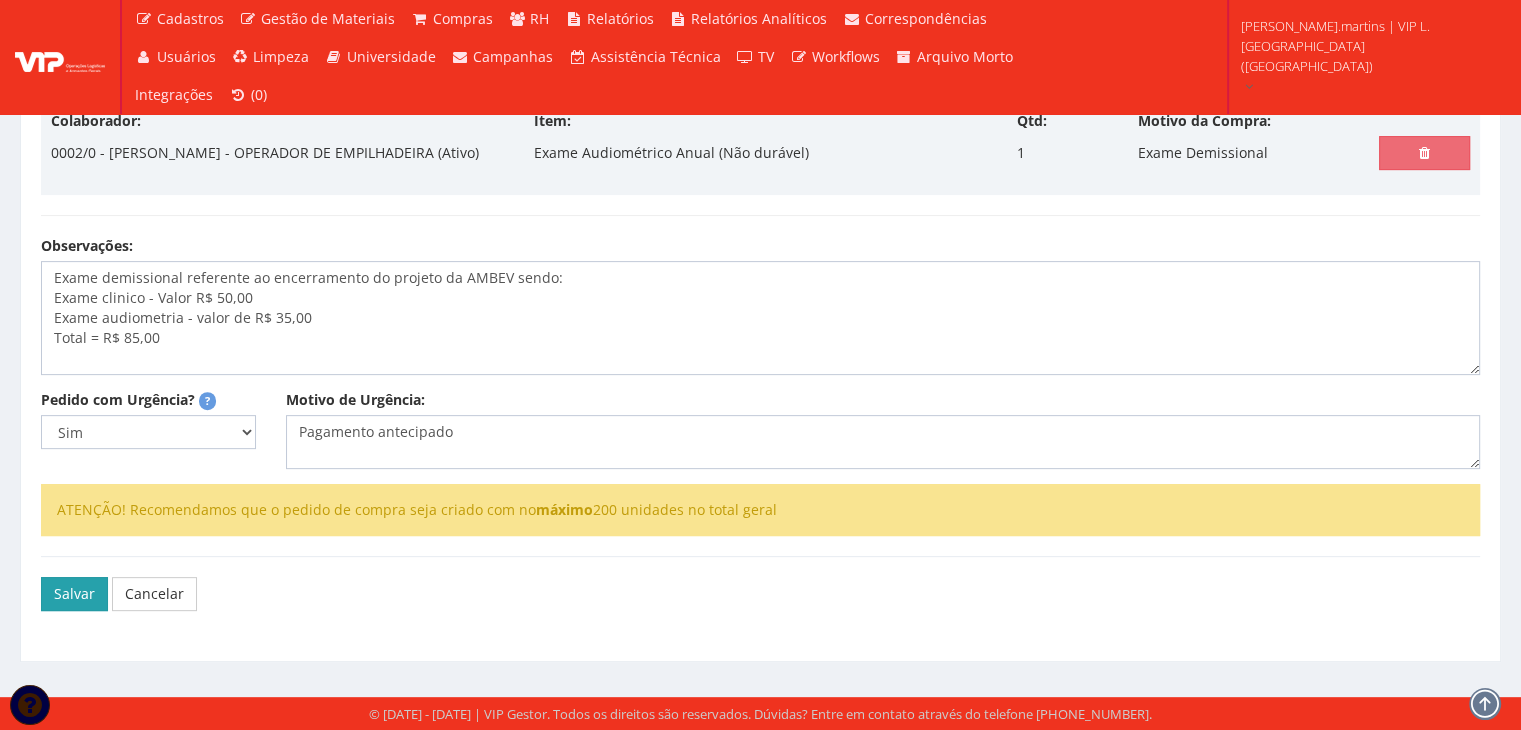 click on "Salvar" at bounding box center (74, 594) 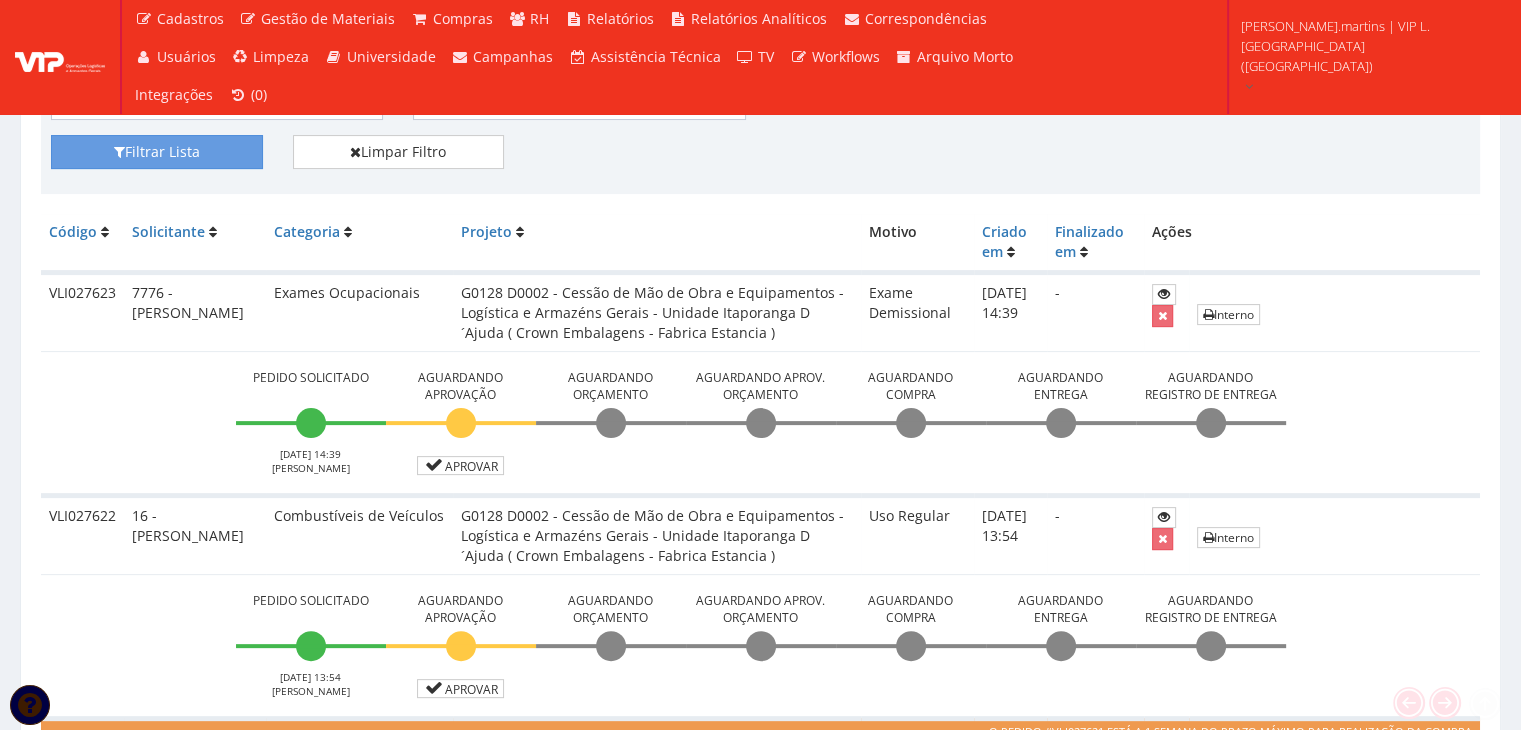 scroll, scrollTop: 466, scrollLeft: 0, axis: vertical 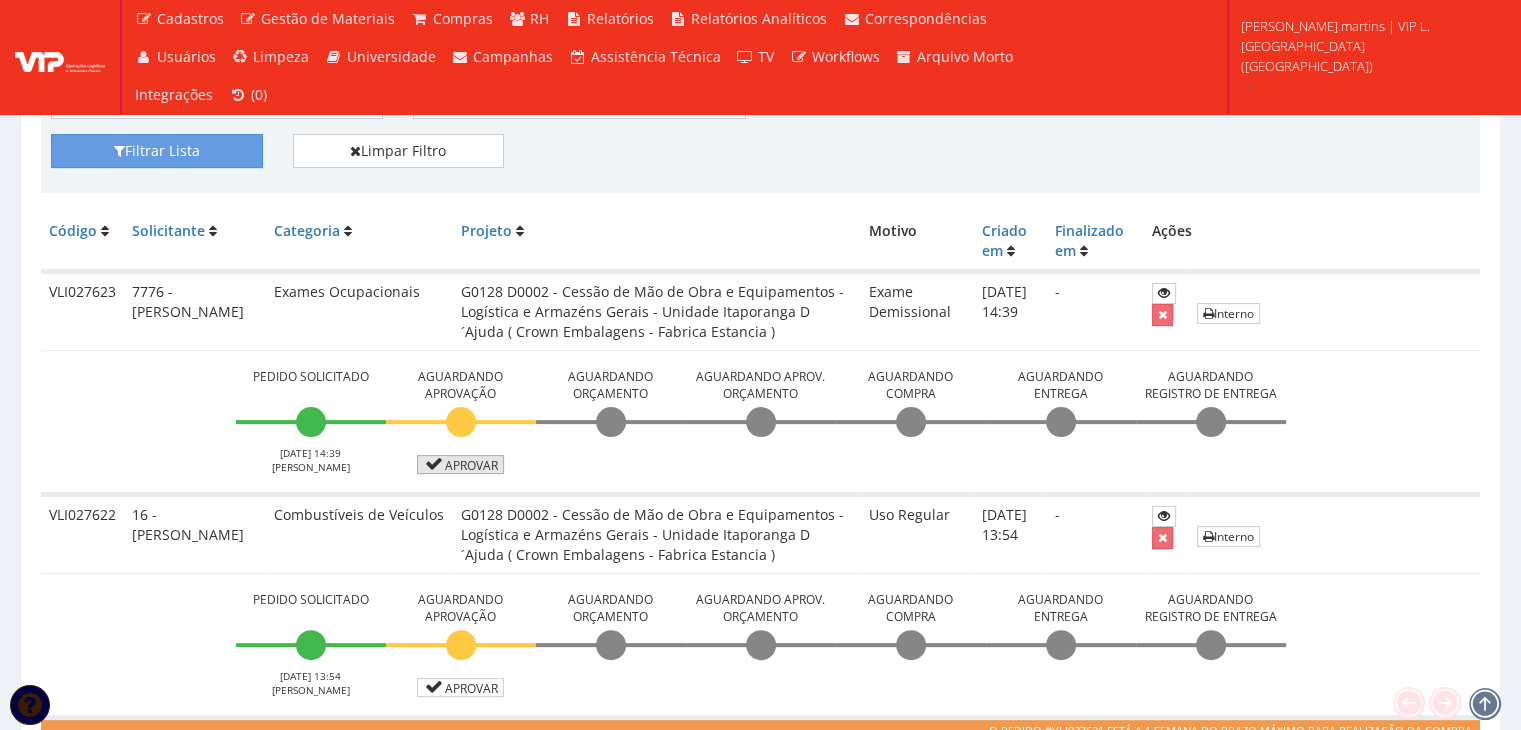 click on "Aprovar" at bounding box center [461, 464] 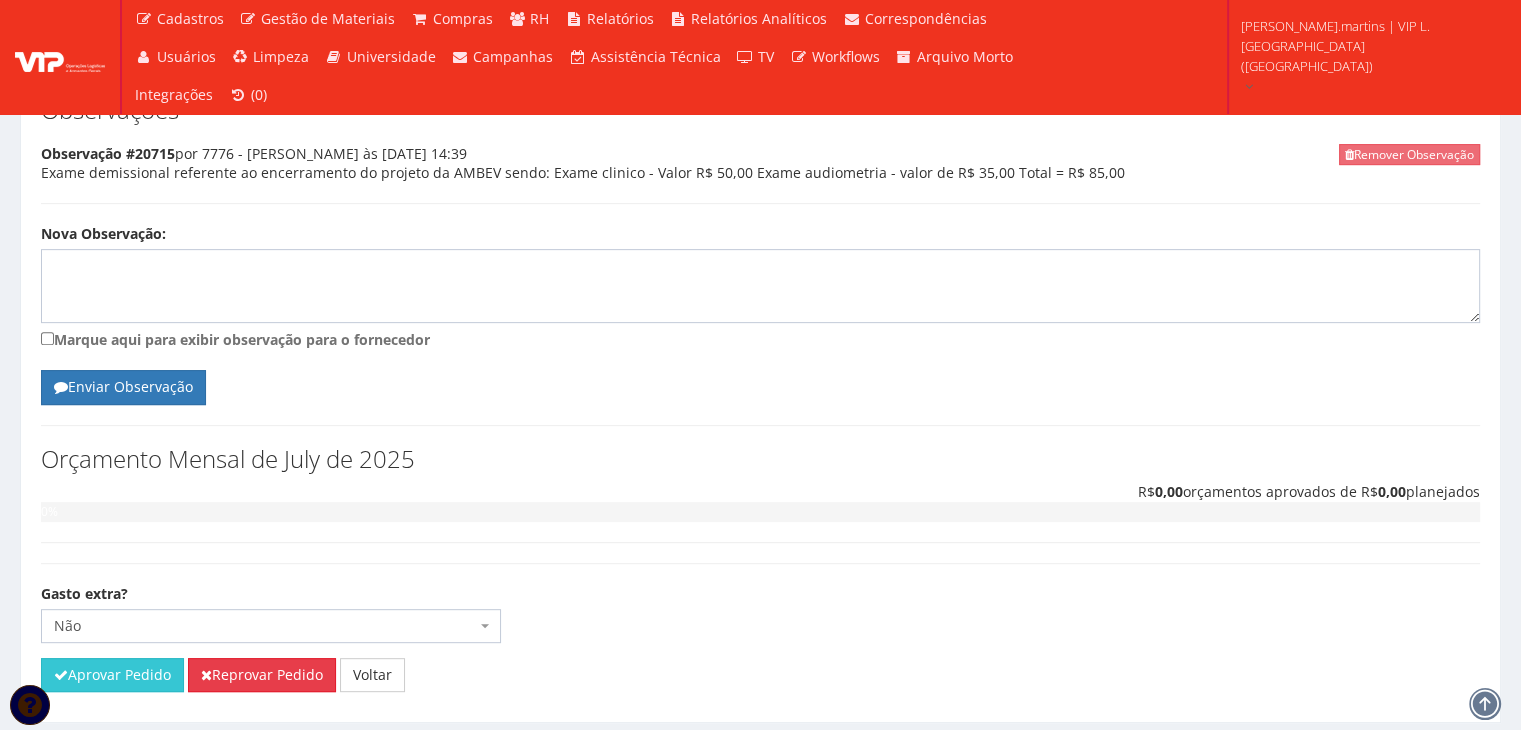 scroll, scrollTop: 750, scrollLeft: 0, axis: vertical 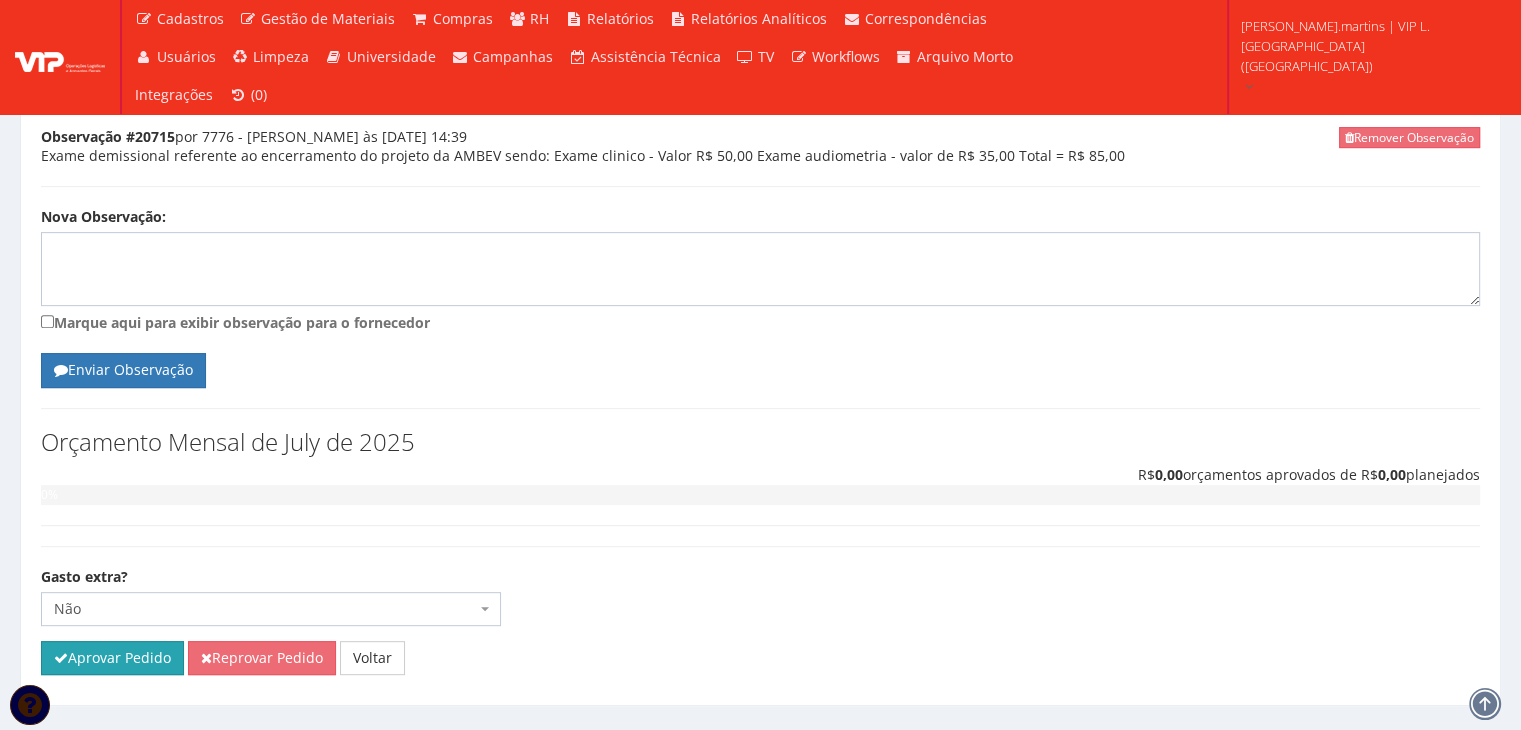 click on "Aprovar Pedido" at bounding box center (112, 658) 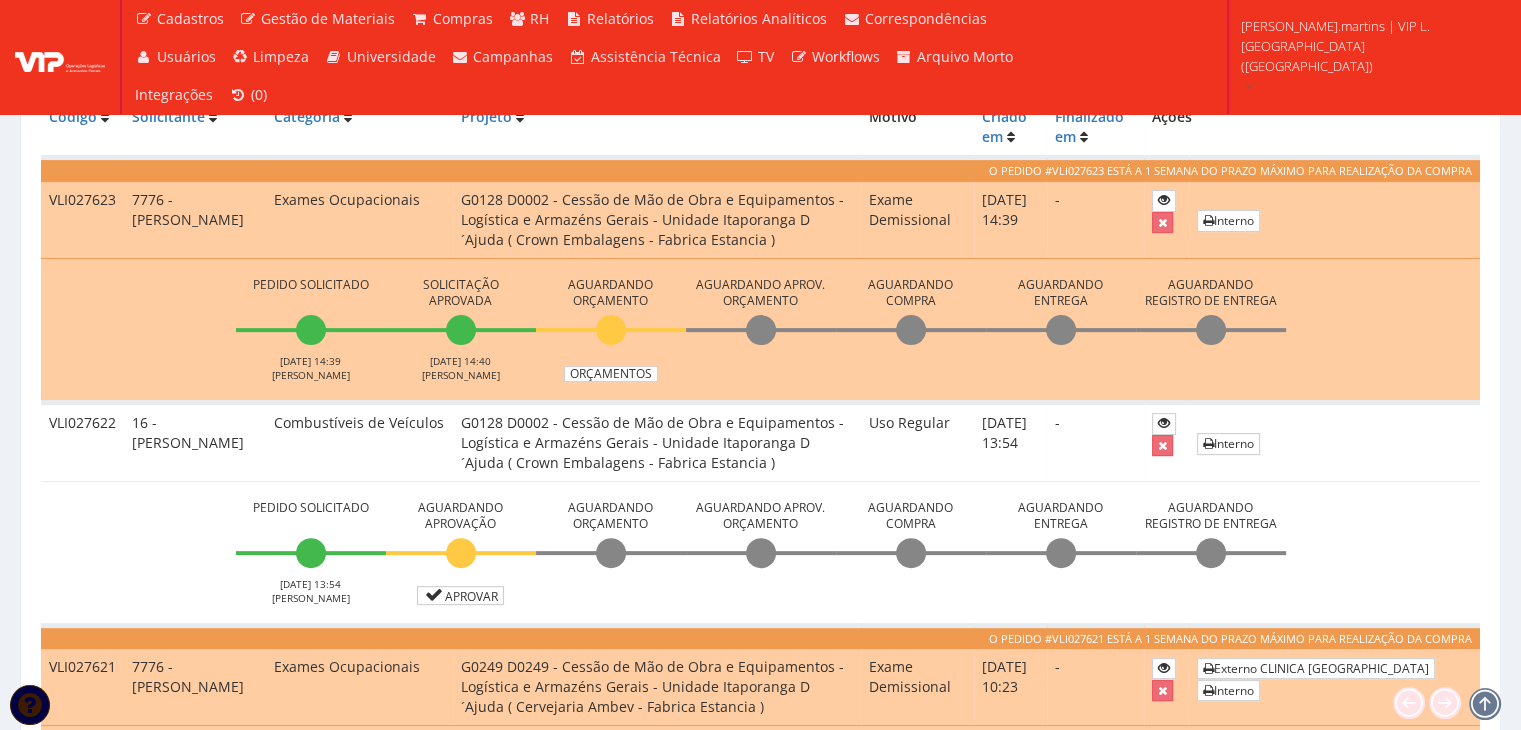scroll, scrollTop: 733, scrollLeft: 0, axis: vertical 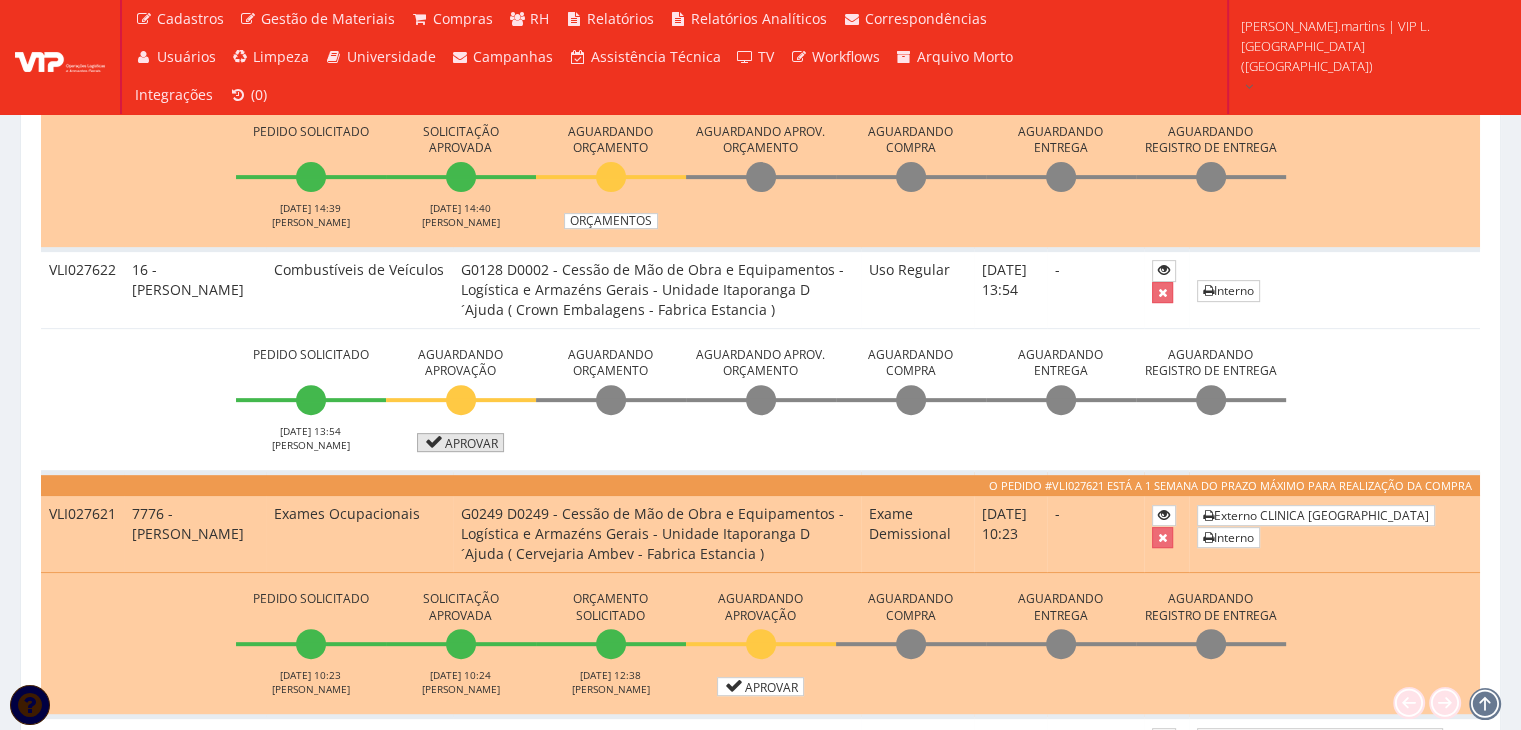 click on "Aprovar" at bounding box center (461, 442) 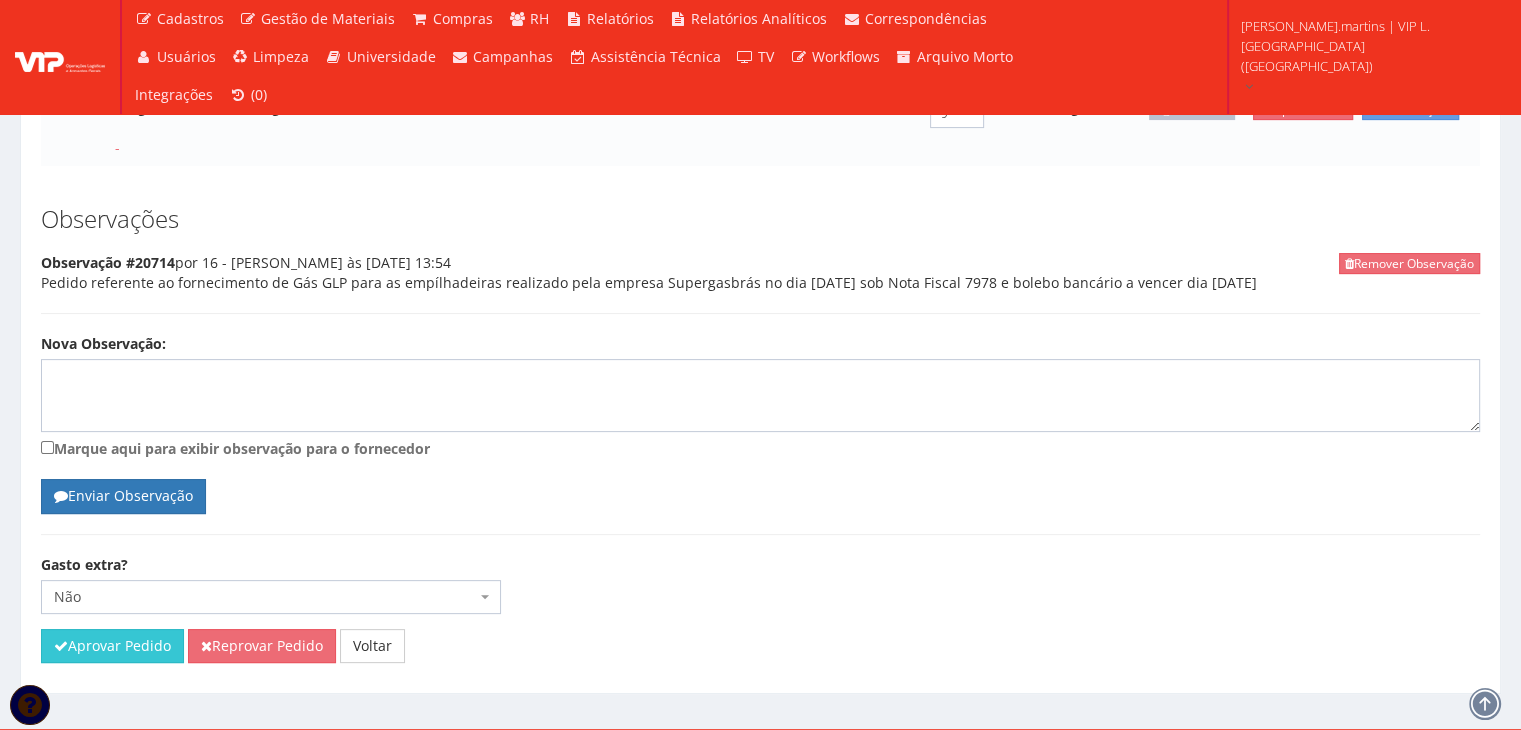 scroll, scrollTop: 492, scrollLeft: 0, axis: vertical 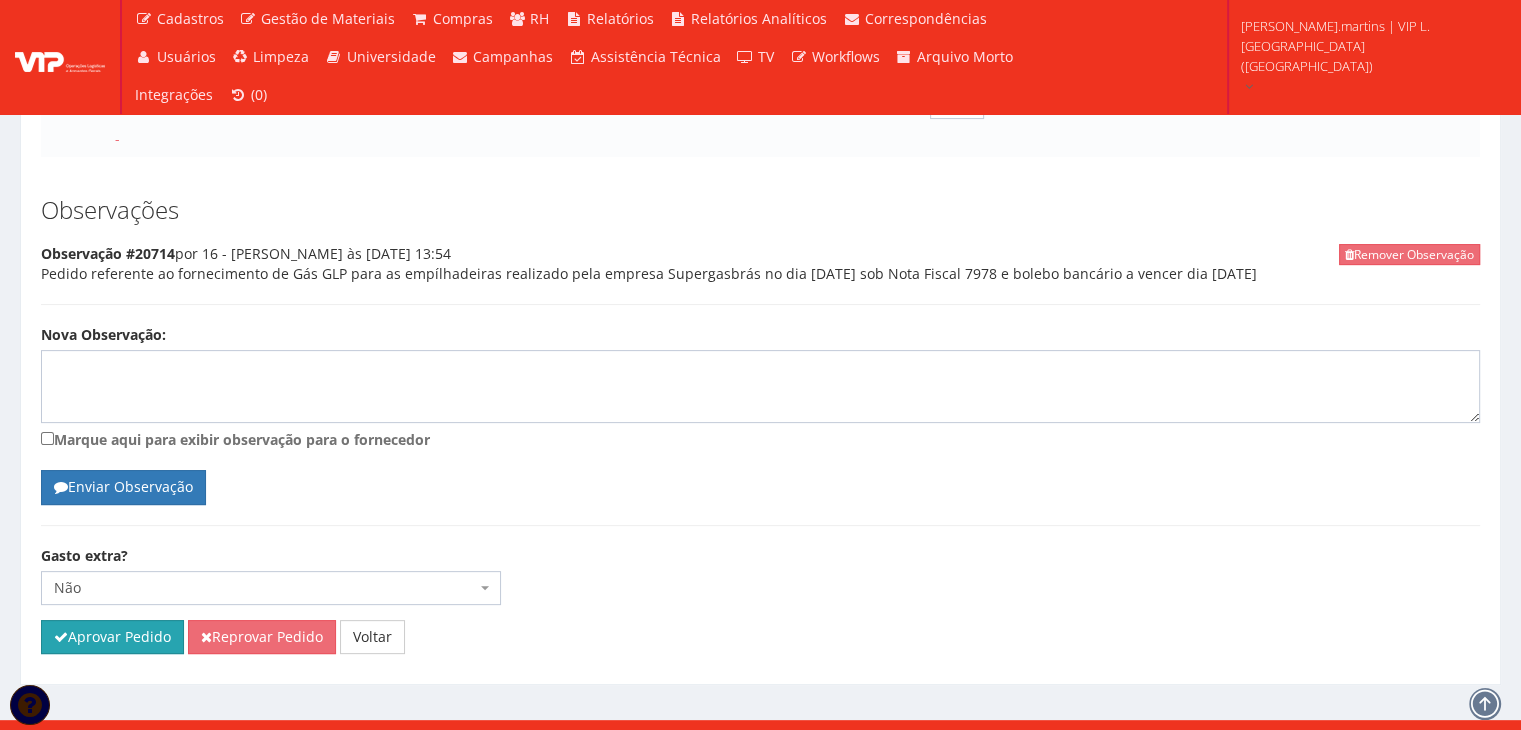 click on "Aprovar Pedido" at bounding box center [112, 637] 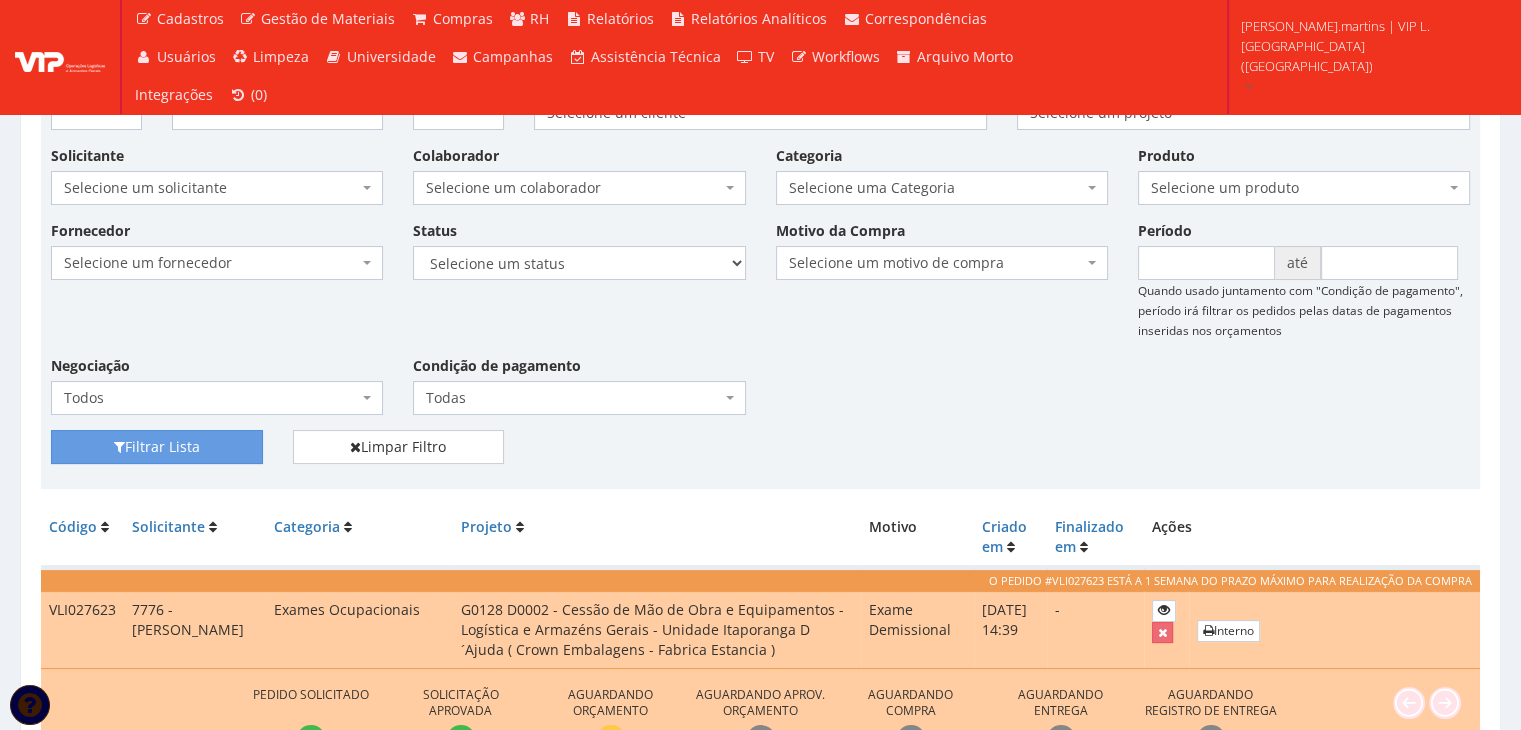 scroll, scrollTop: 200, scrollLeft: 0, axis: vertical 